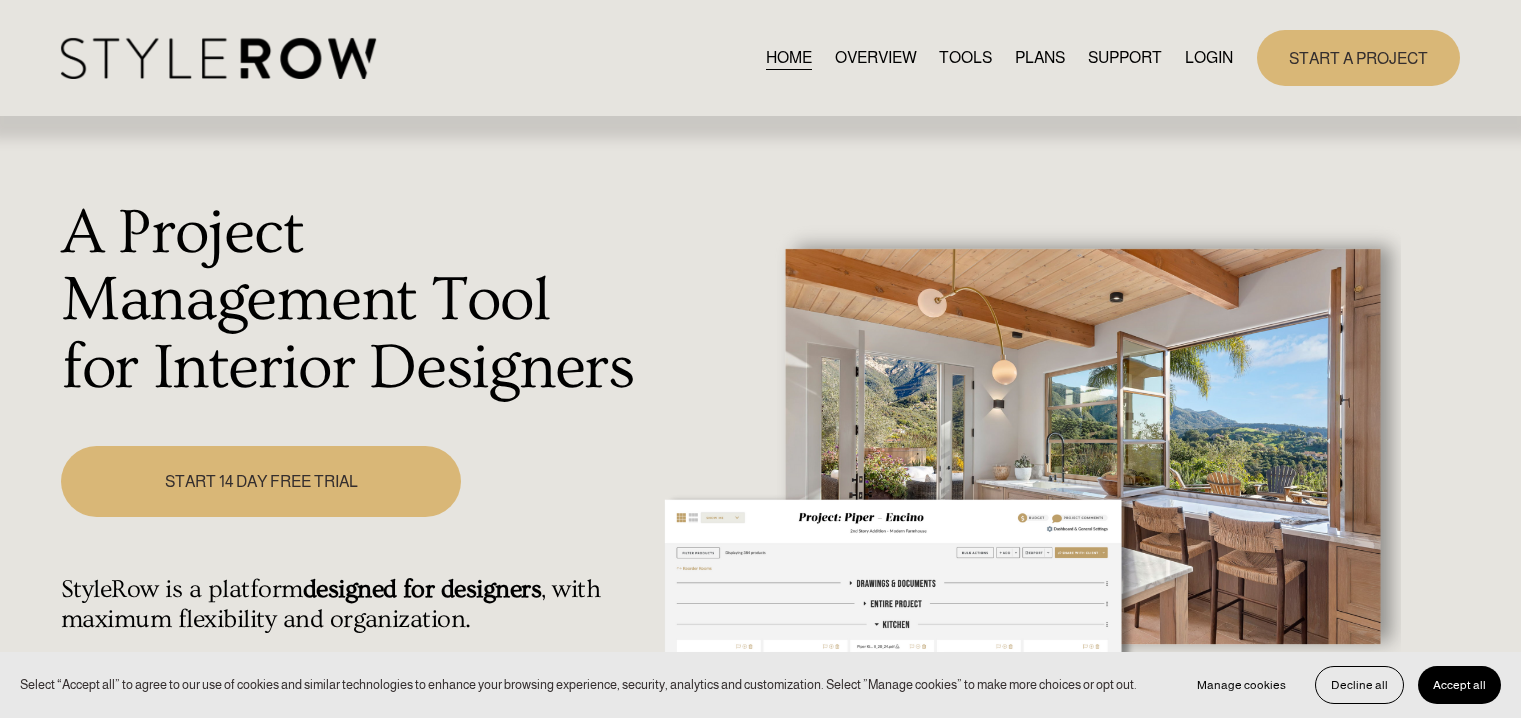 scroll, scrollTop: 0, scrollLeft: 0, axis: both 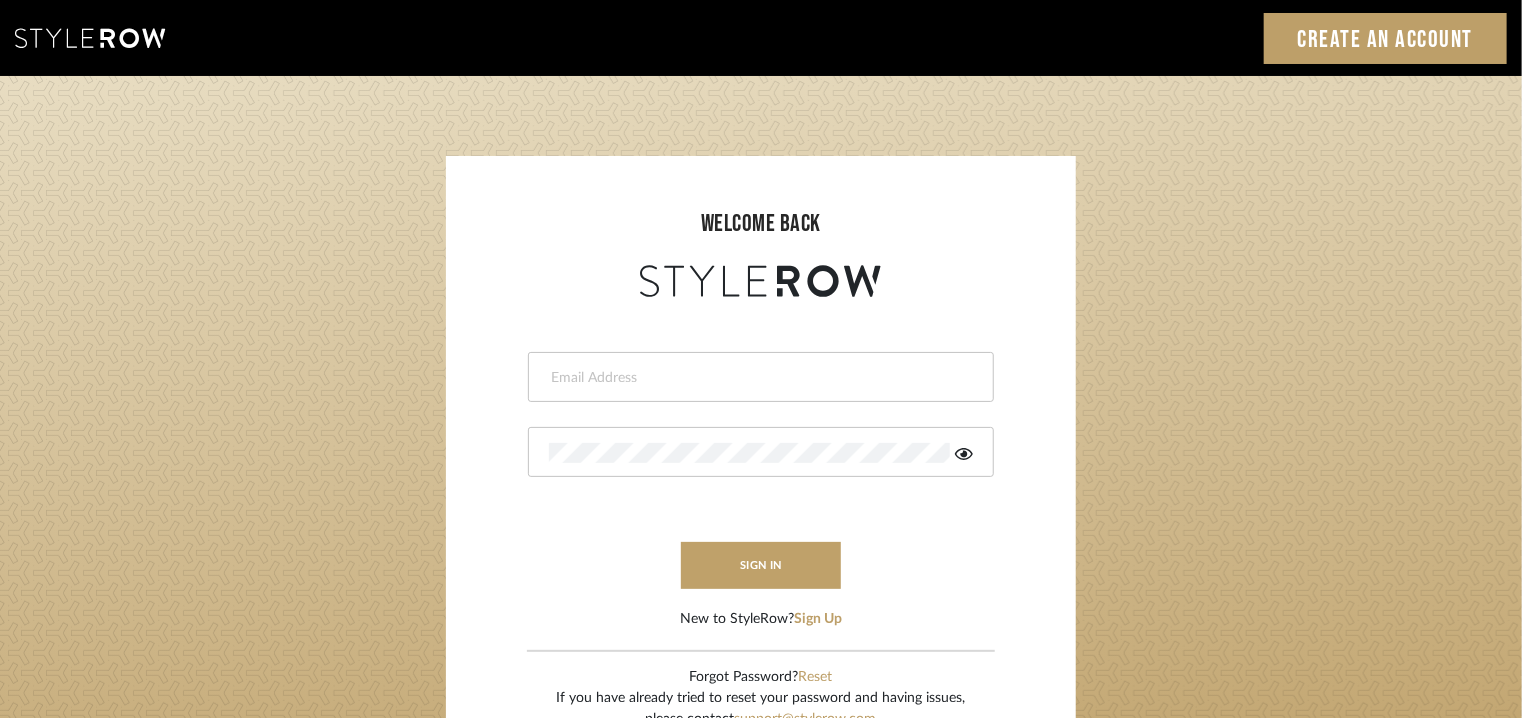 drag, startPoint x: 0, startPoint y: 0, endPoint x: 598, endPoint y: 376, distance: 706.3852 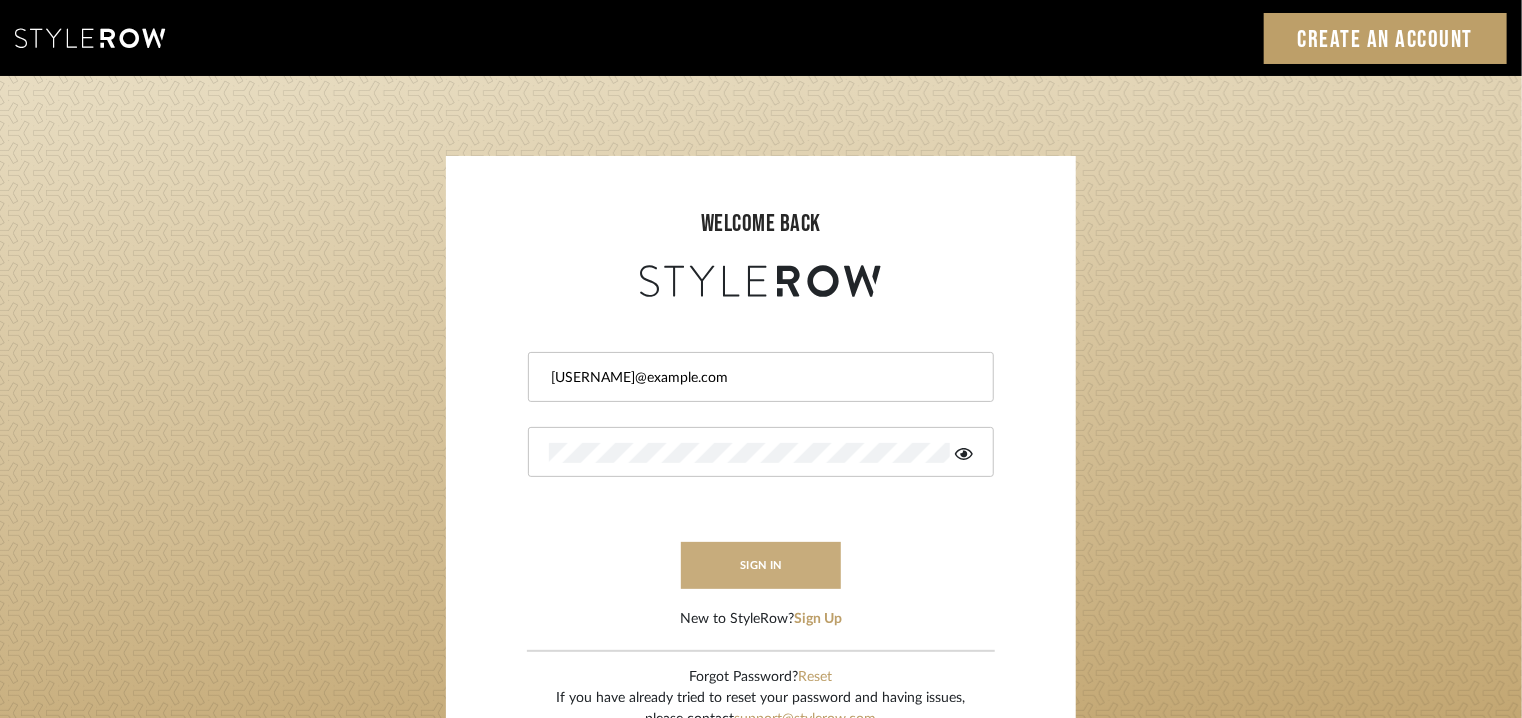 click on "sign in" at bounding box center [761, 565] 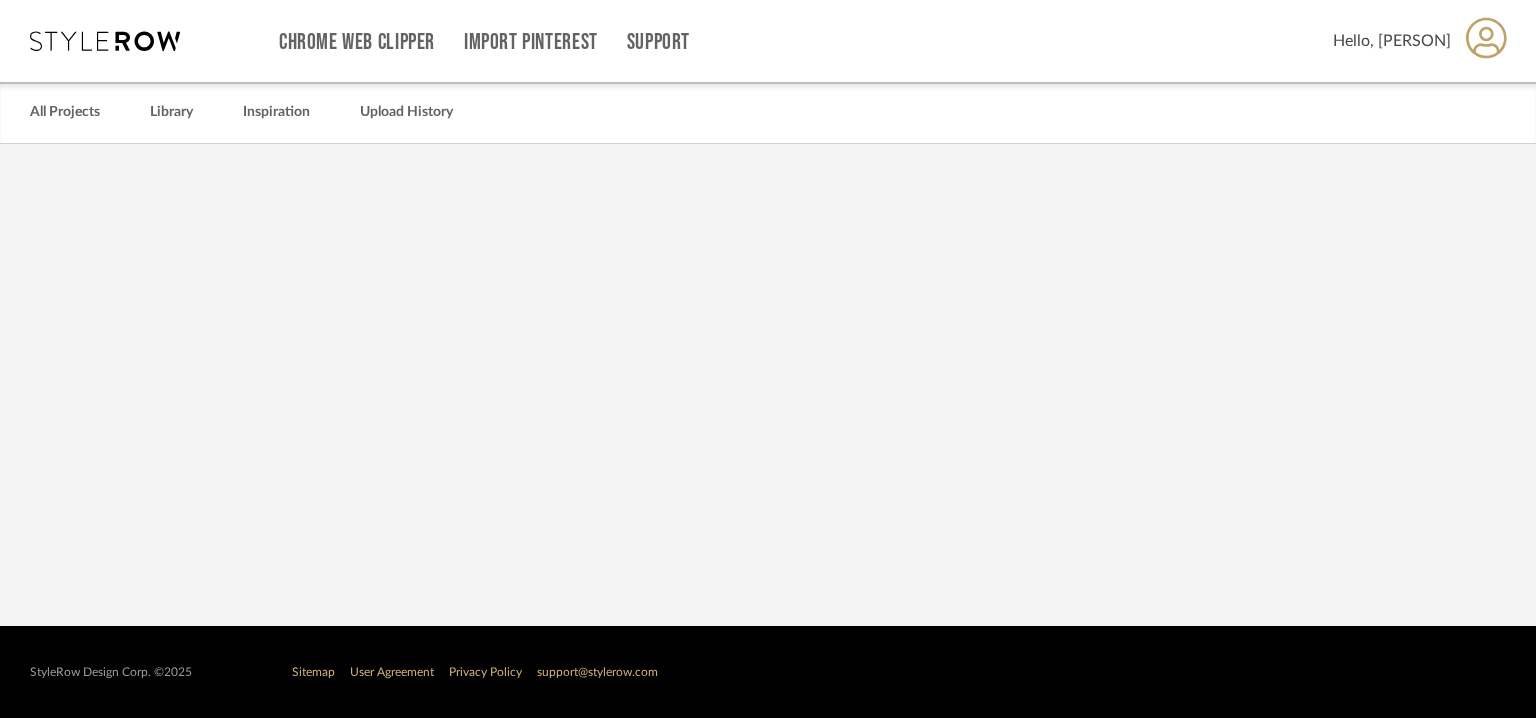 scroll, scrollTop: 0, scrollLeft: 0, axis: both 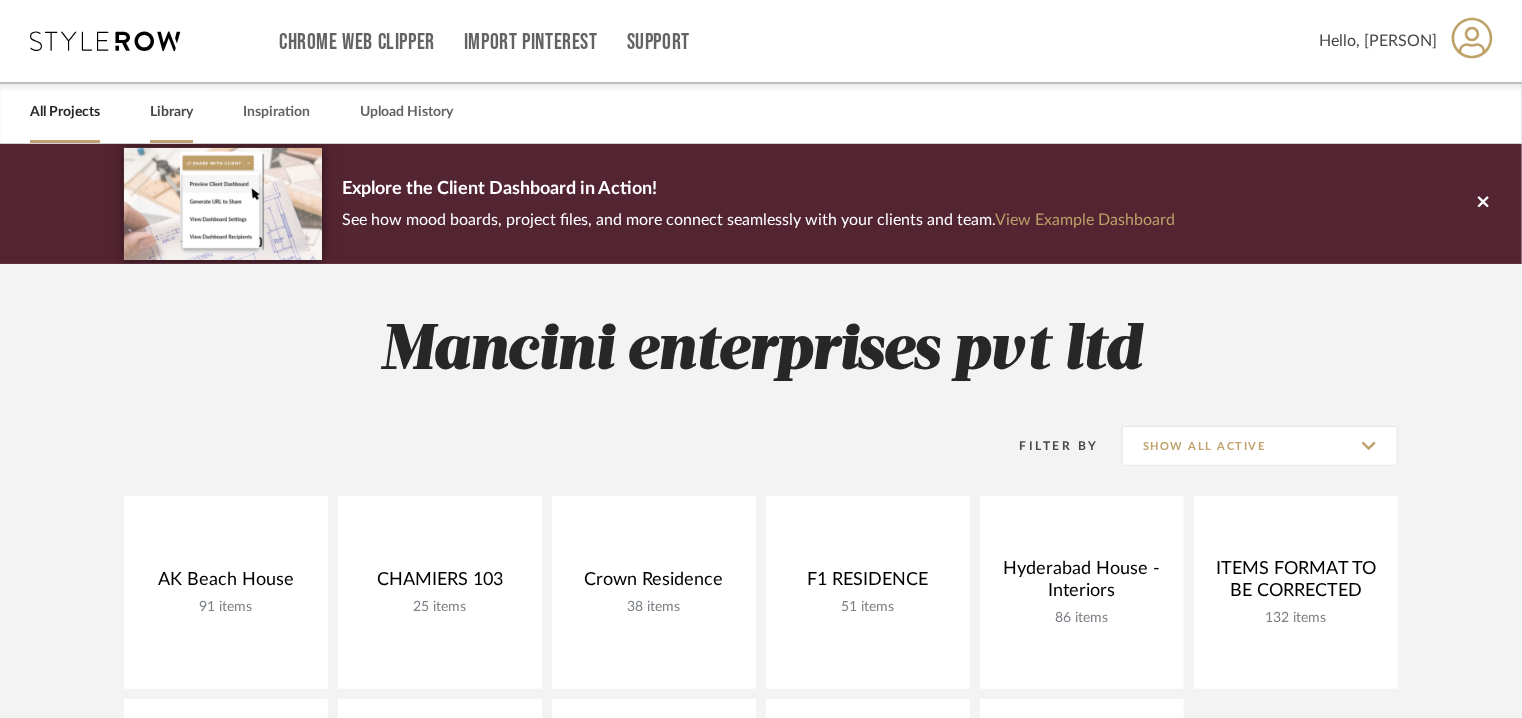 click on "Library" at bounding box center [171, 112] 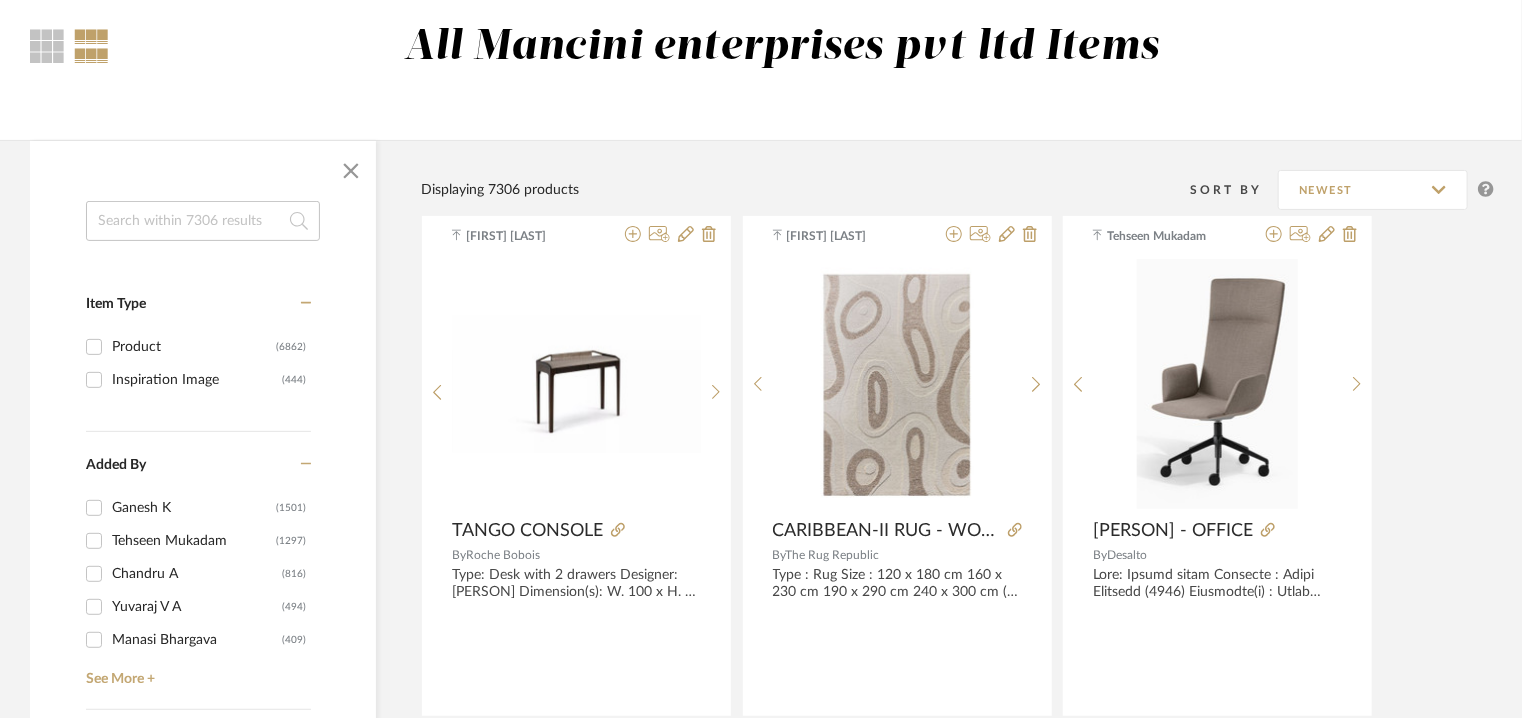 scroll, scrollTop: 0, scrollLeft: 0, axis: both 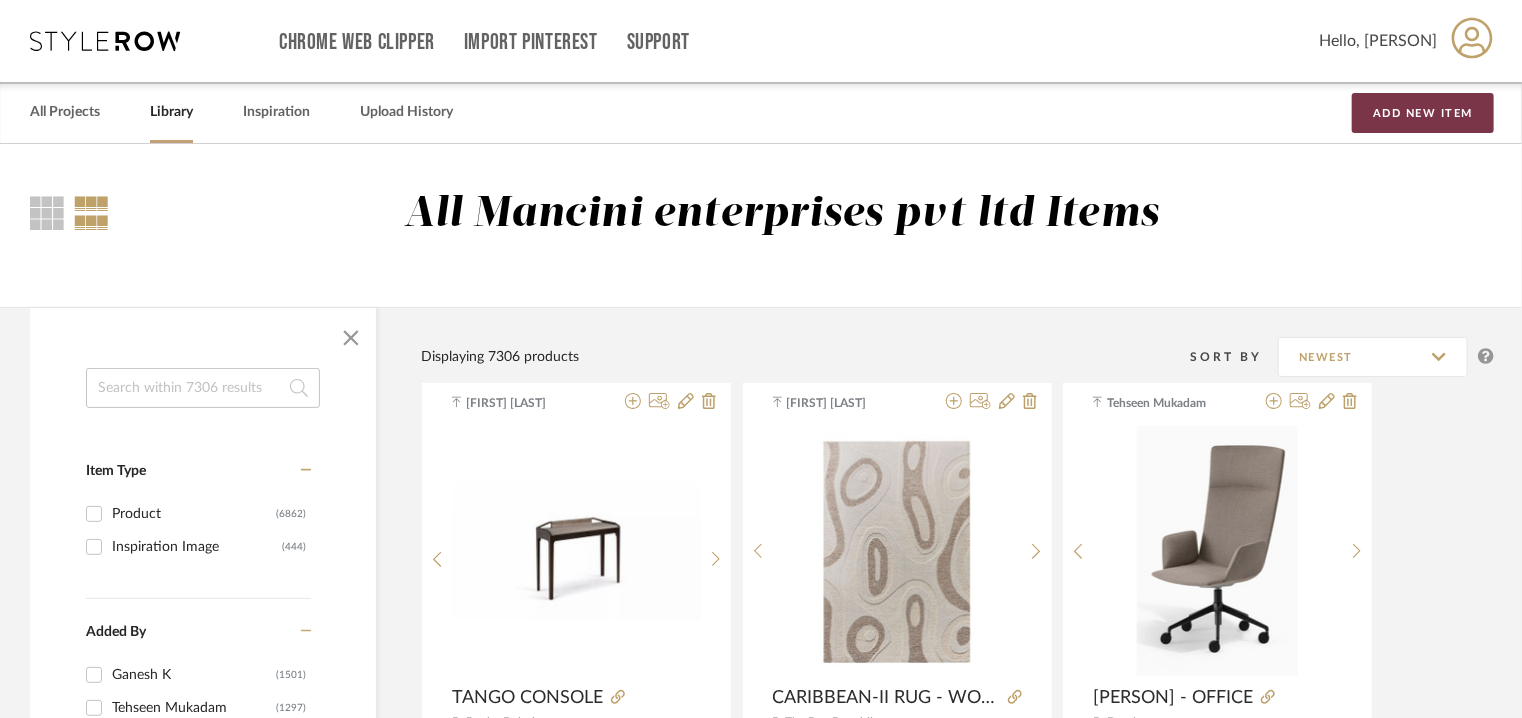 click on "Add New Item" at bounding box center (1423, 113) 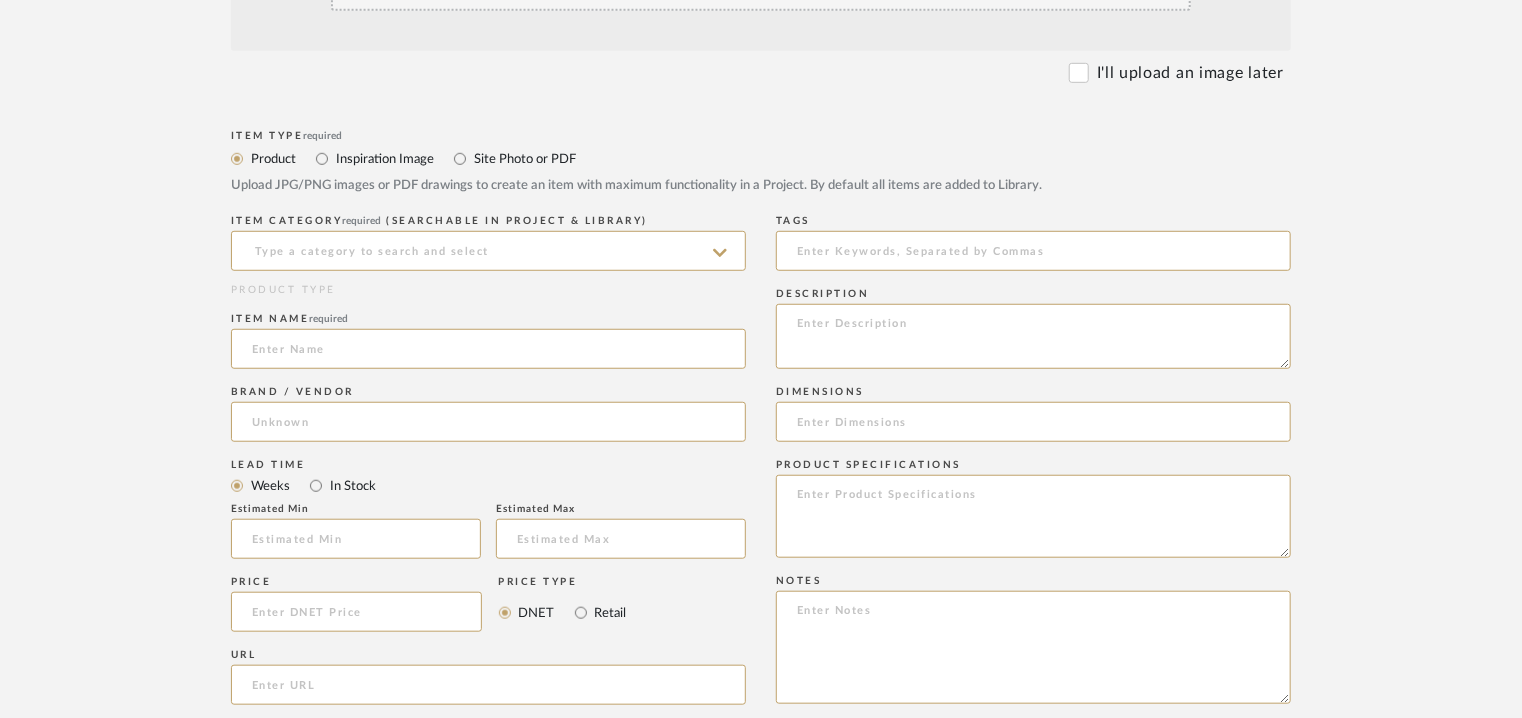 scroll, scrollTop: 600, scrollLeft: 0, axis: vertical 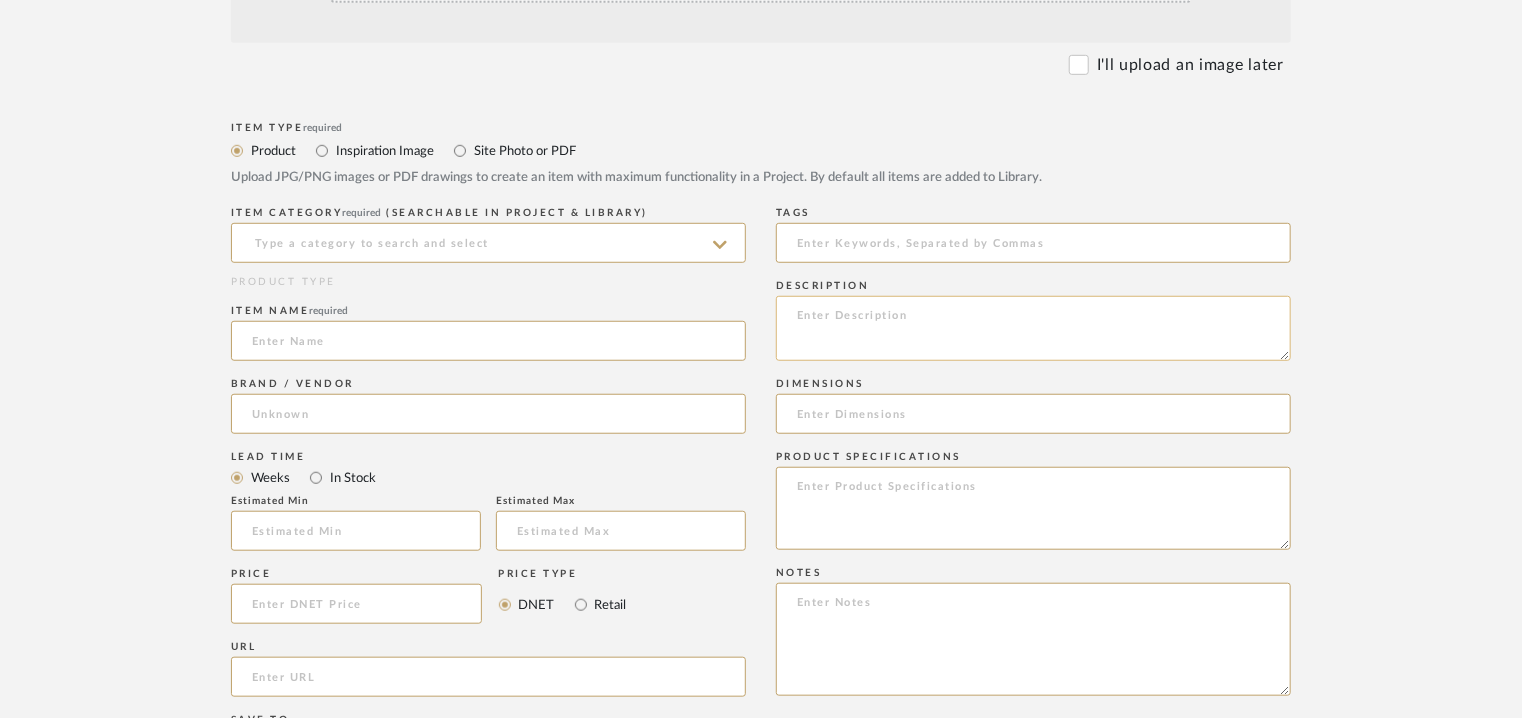 click 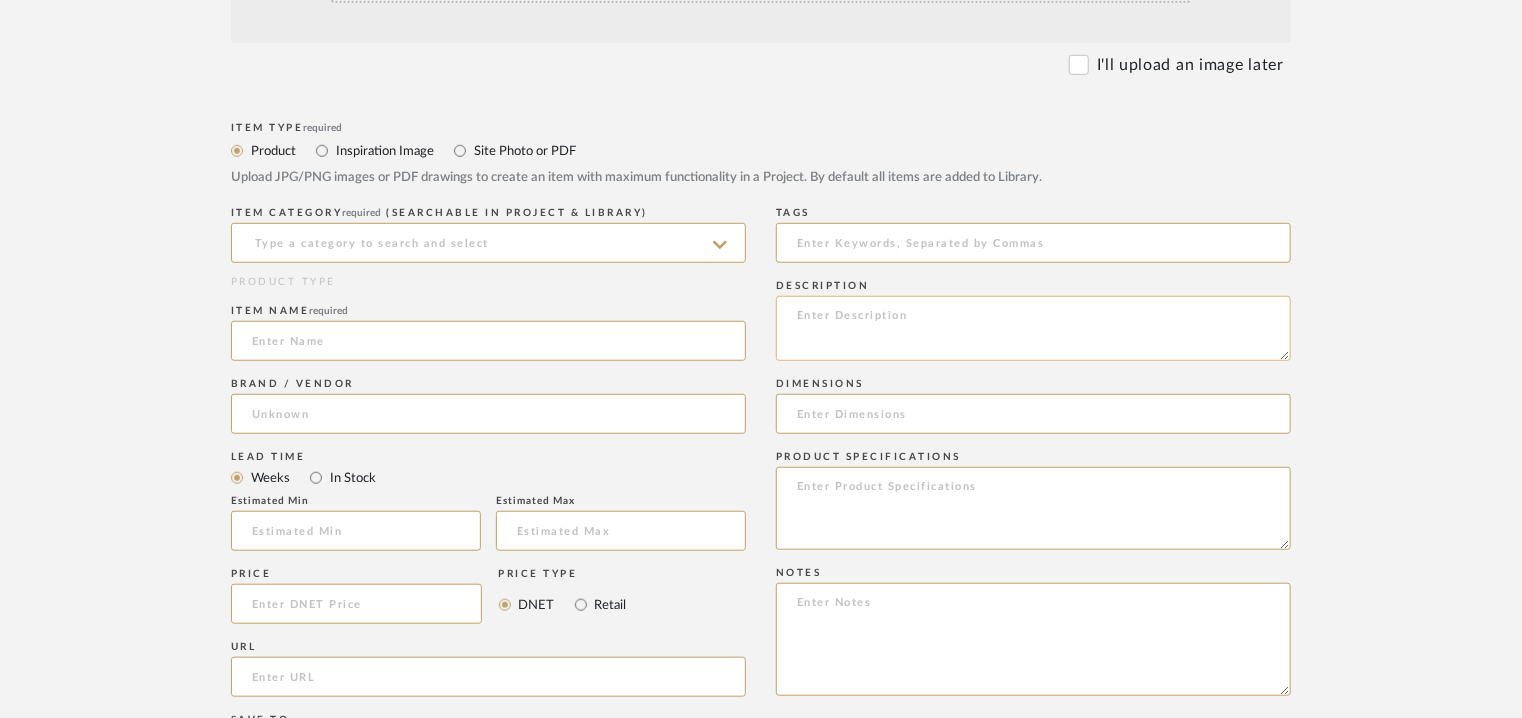 paste on "Price: Na
Lead time: Na
Customizable:  Na
3D available : yes
BIM available. No
Point of contact: To be established
Contact number: t +39 031 78 32 211
Email address: info@desalto.it
Address: Desalto spa
Via per Montesolaro
22063 Cantù - Como Italy
Additional contact information: Na" 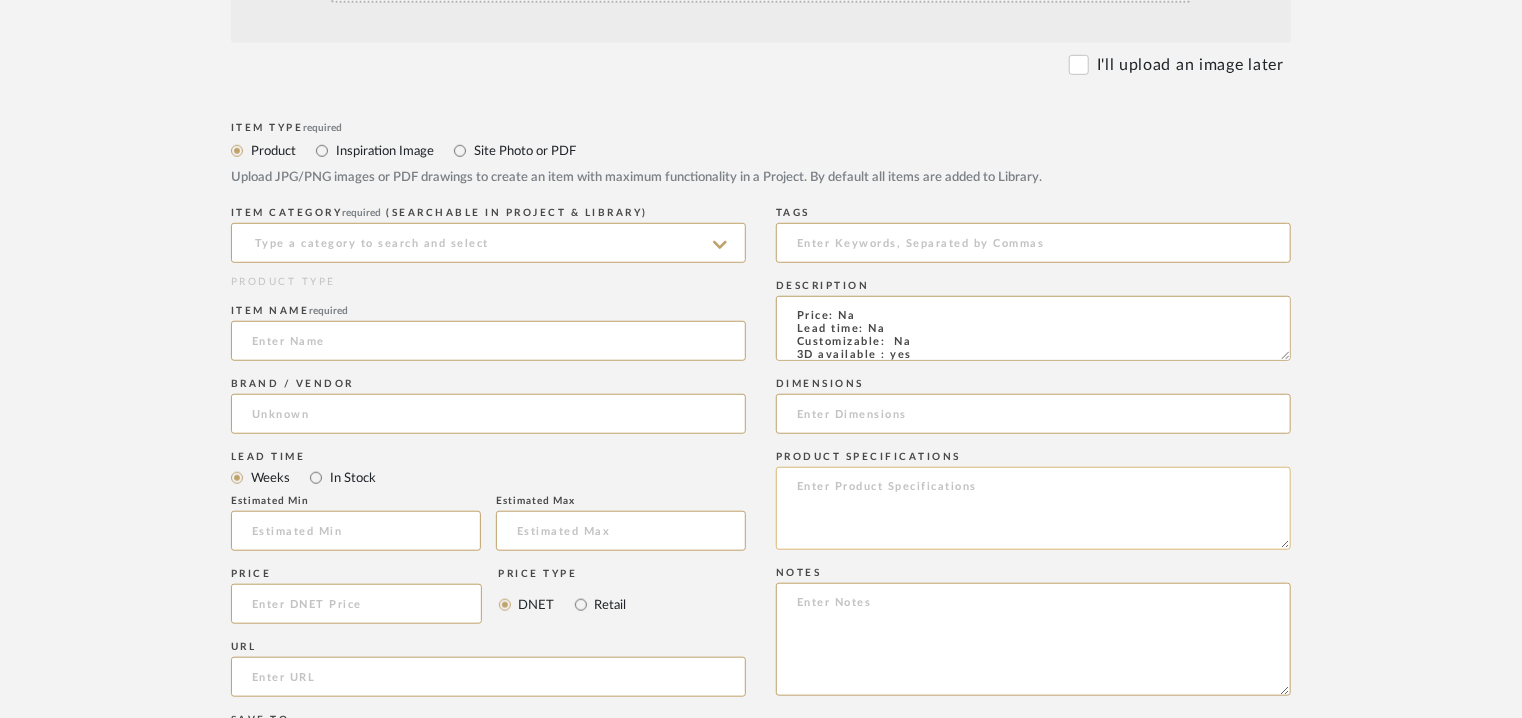scroll, scrollTop: 137, scrollLeft: 0, axis: vertical 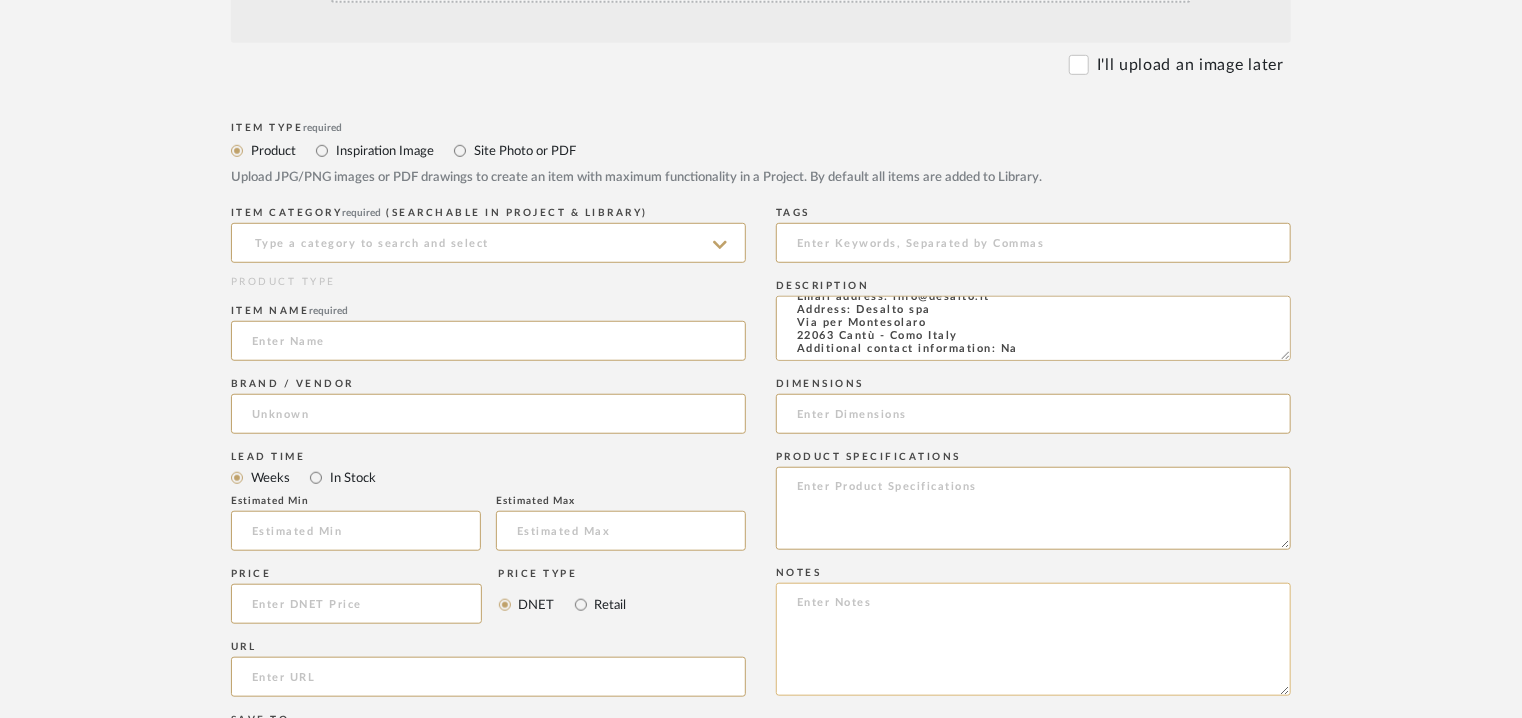 type on "Price: Na
Lead time: Na
Customizable:  Na
3D available : yes
BIM available. No
Point of contact: To be established
Contact number: t +39 031 78 32 211
Email address: info@desalto.it
Address: Desalto spa
Via per Montesolaro
22063 Cantù - Como Italy
Additional contact information: Na" 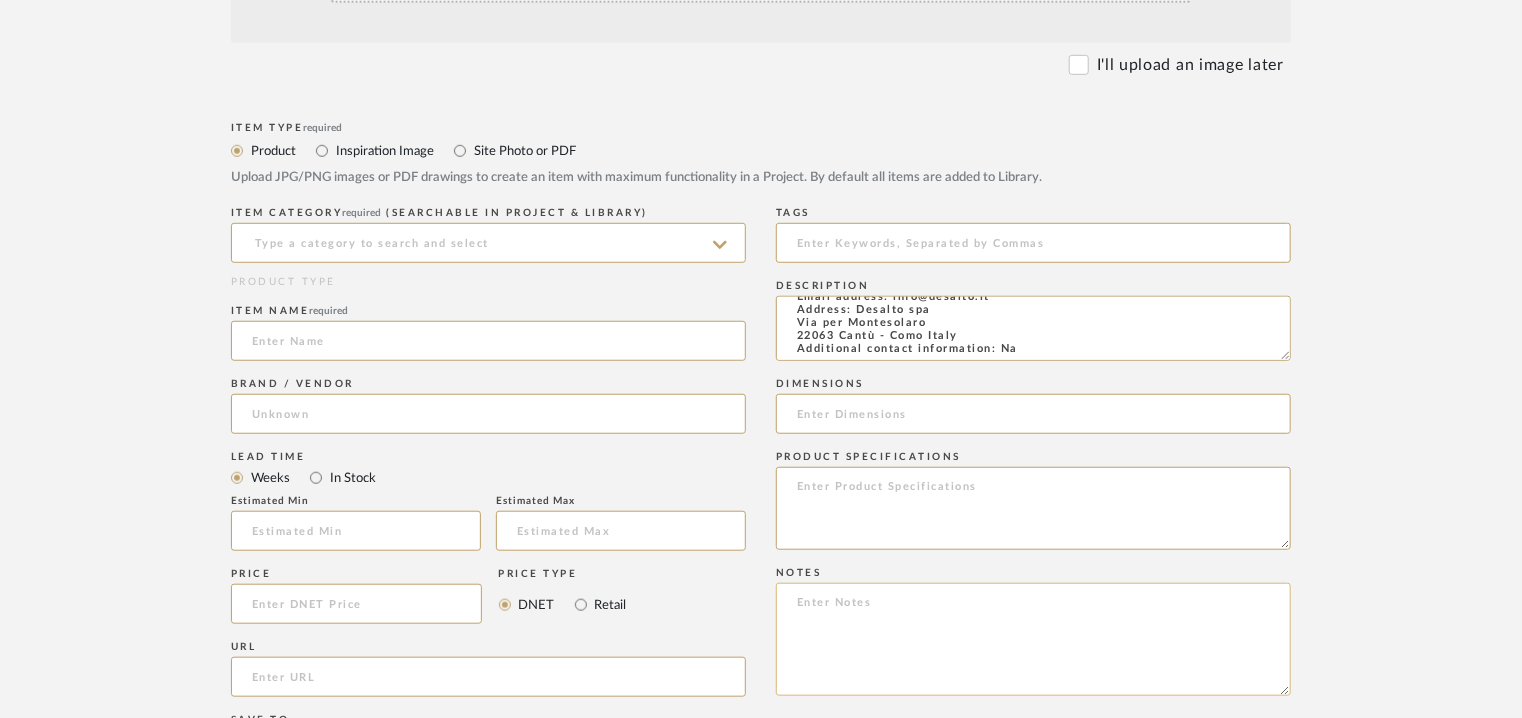 paste on "Price: Na
Lead time: Na
Customizable:  Na
3D available : yes
BIM available. No
Point of contact: To be established
Contact number: t +39 031 78 32 211
Email address: info@desalto.it
Address: Desalto spa
Via per Montesolaro
22063 Cantù - Como Italy
Additional contact information: Na" 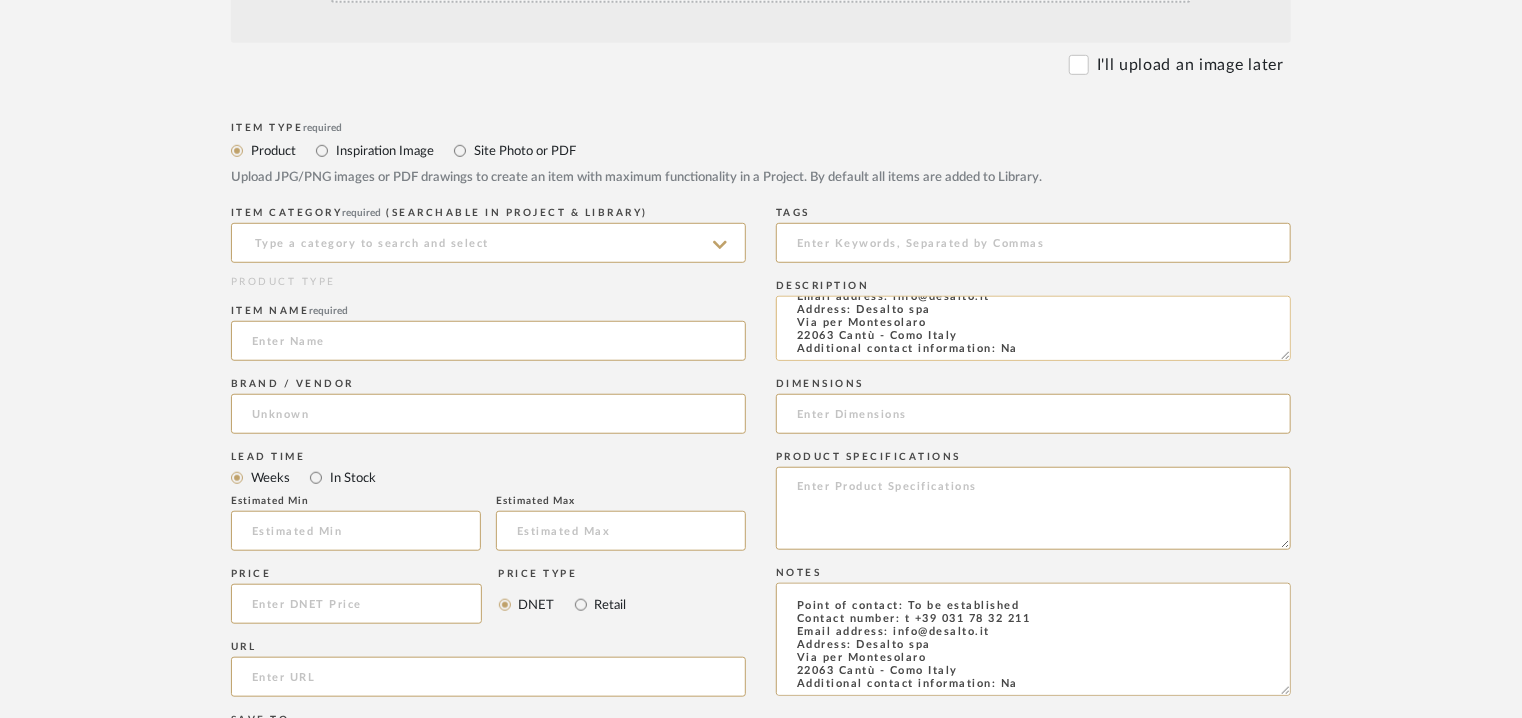 type on "Price: Na
Lead time: Na
Customizable:  Na
3D available : yes
BIM available. No
Point of contact: To be established
Contact number: t +39 031 78 32 211
Email address: info@desalto.it
Address: Desalto spa
Via per Montesolaro
22063 Cantù - Como Italy
Additional contact information: Na" 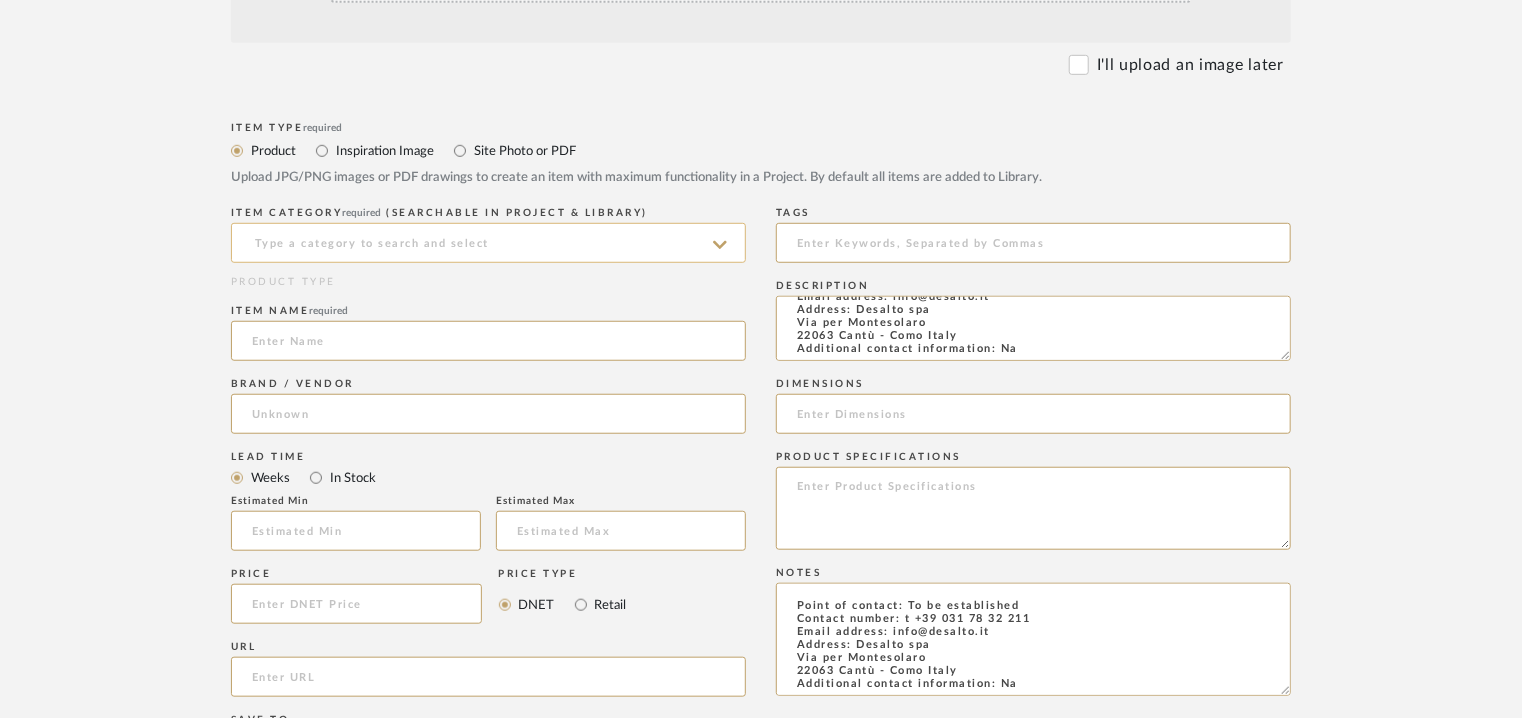 scroll, scrollTop: 82, scrollLeft: 0, axis: vertical 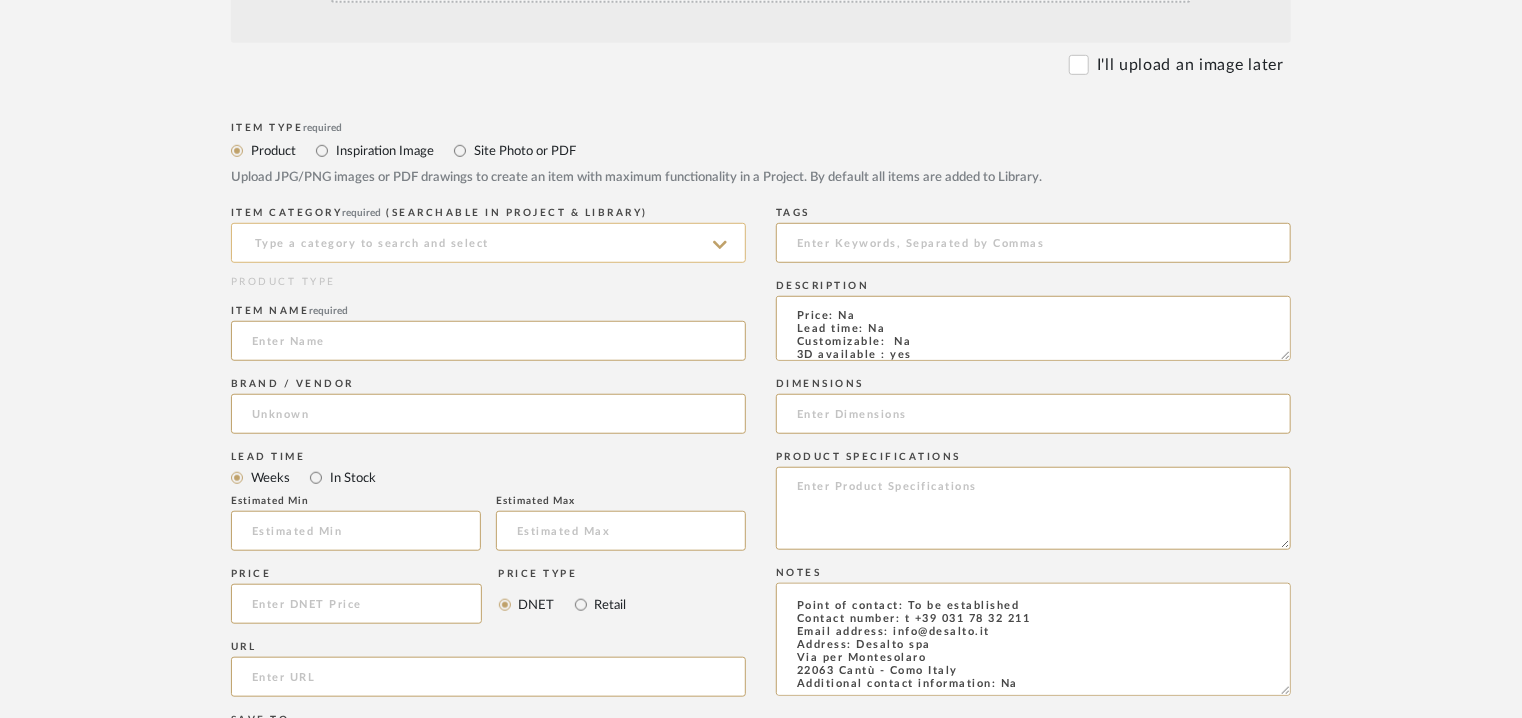 drag, startPoint x: 1060, startPoint y: 349, endPoint x: 460, endPoint y: 246, distance: 608.7767 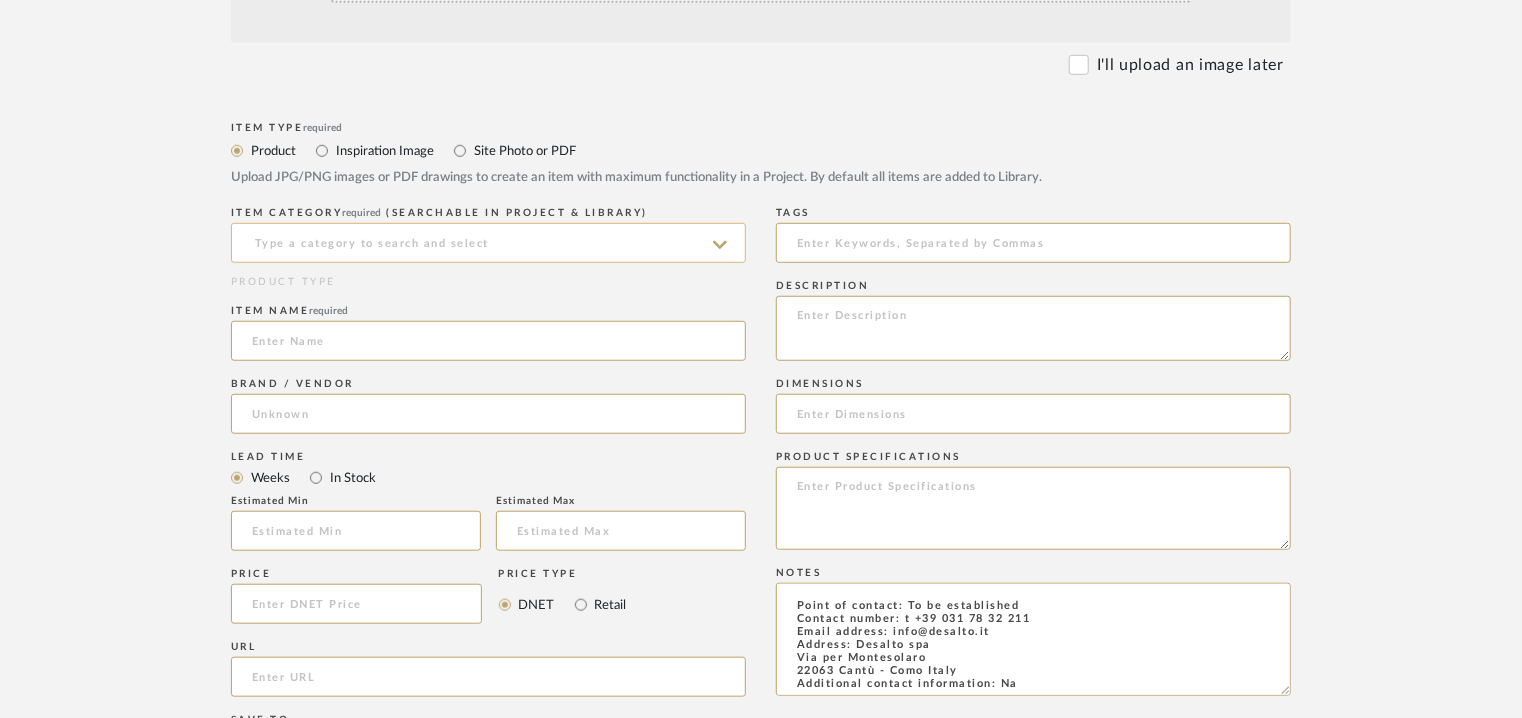 type 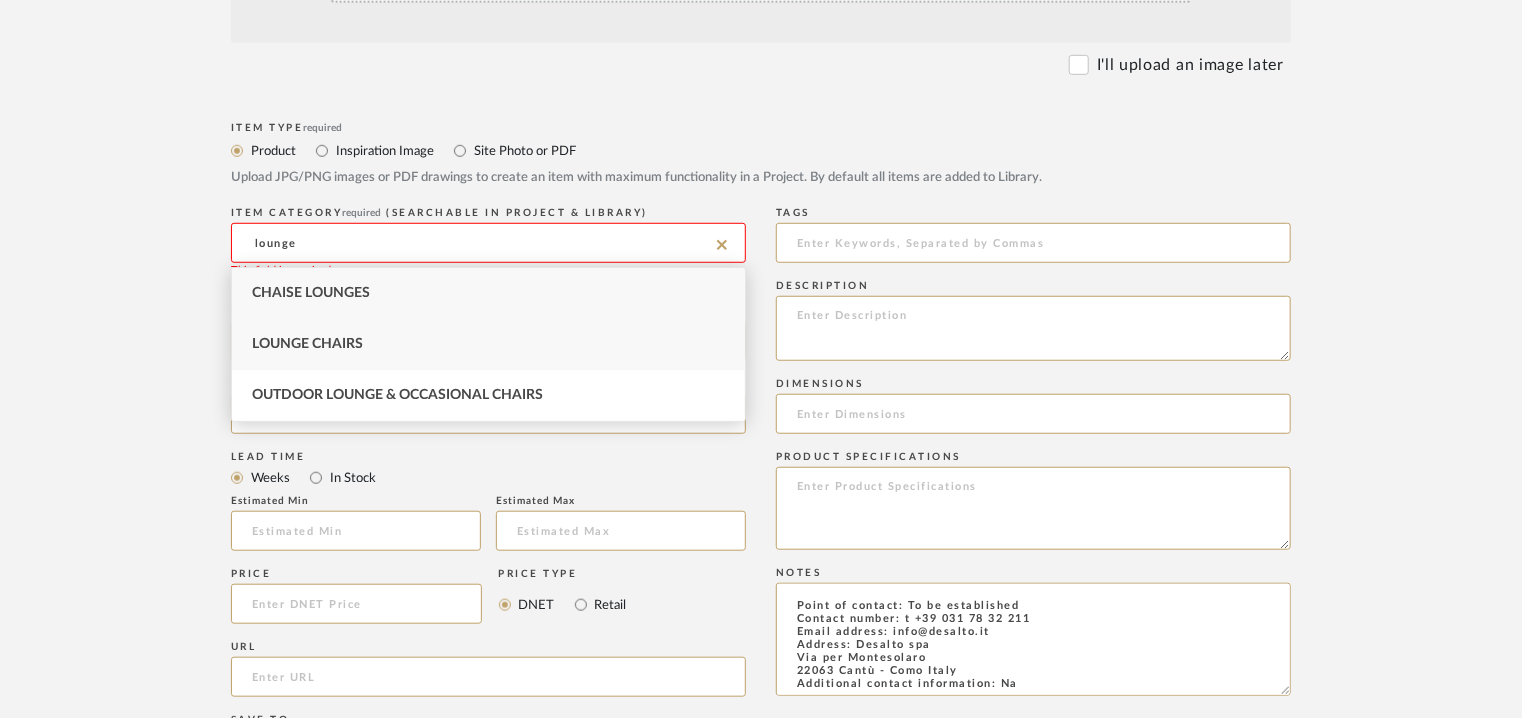 click on "Lounge Chairs" at bounding box center [488, 344] 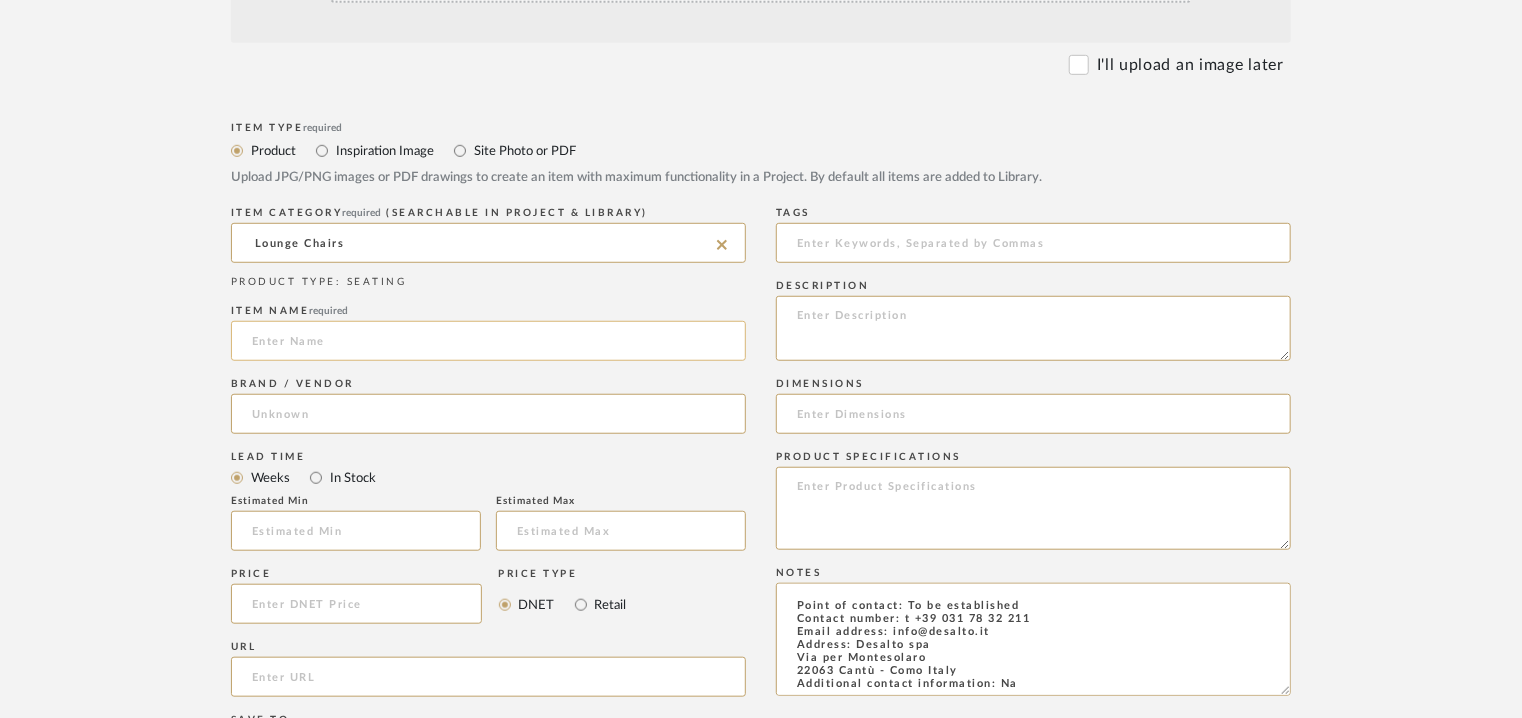 click 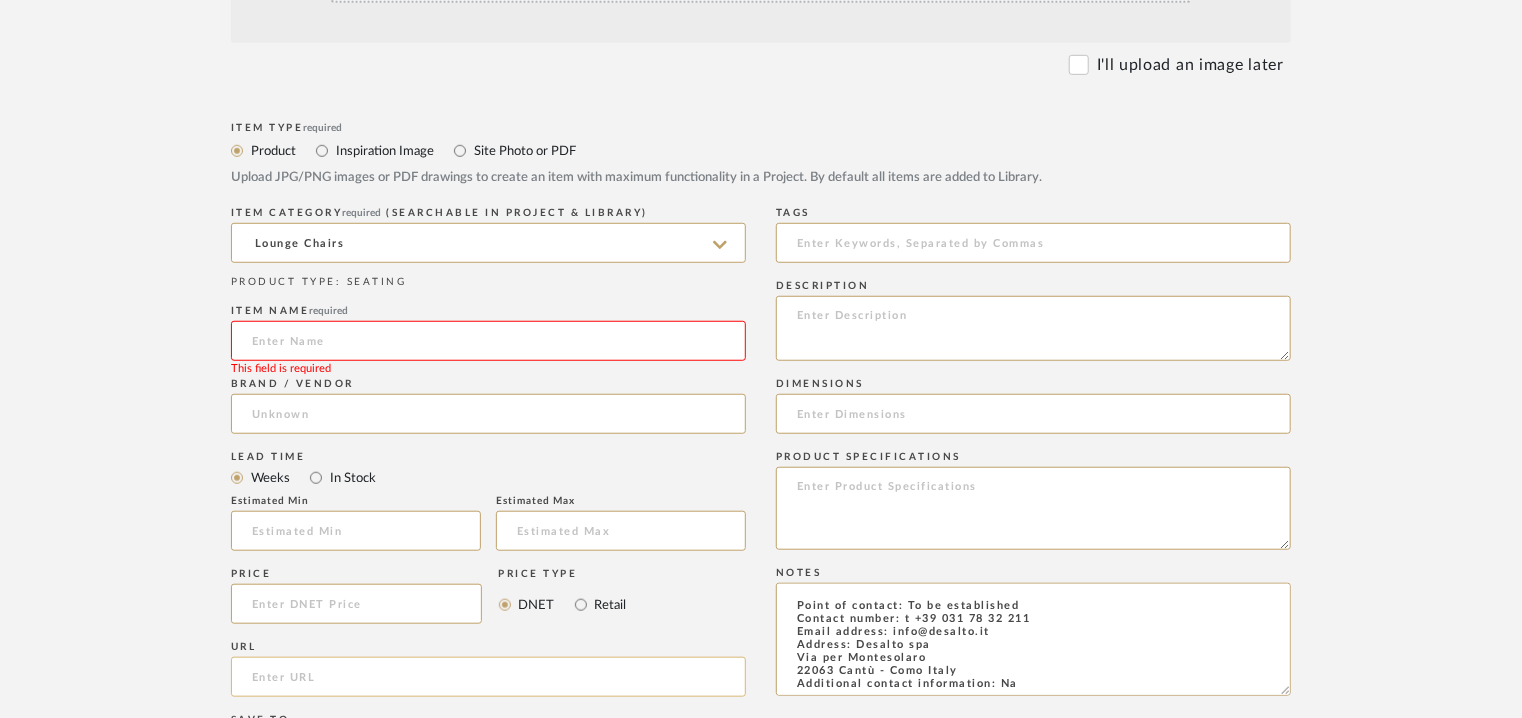 drag, startPoint x: 344, startPoint y: 341, endPoint x: 250, endPoint y: 675, distance: 346.9755 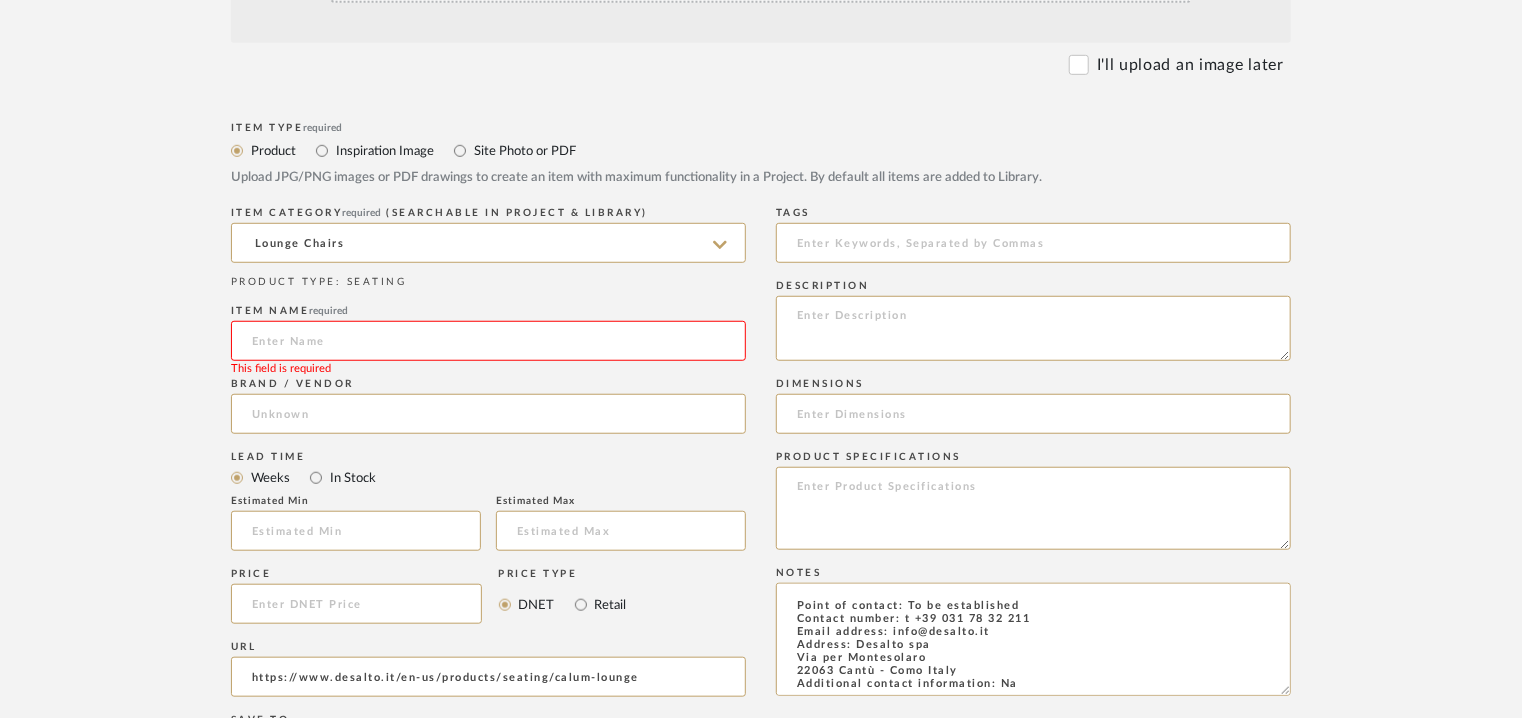 type on "https://www.desalto.it/en-us/products/seating/calum-lounge" 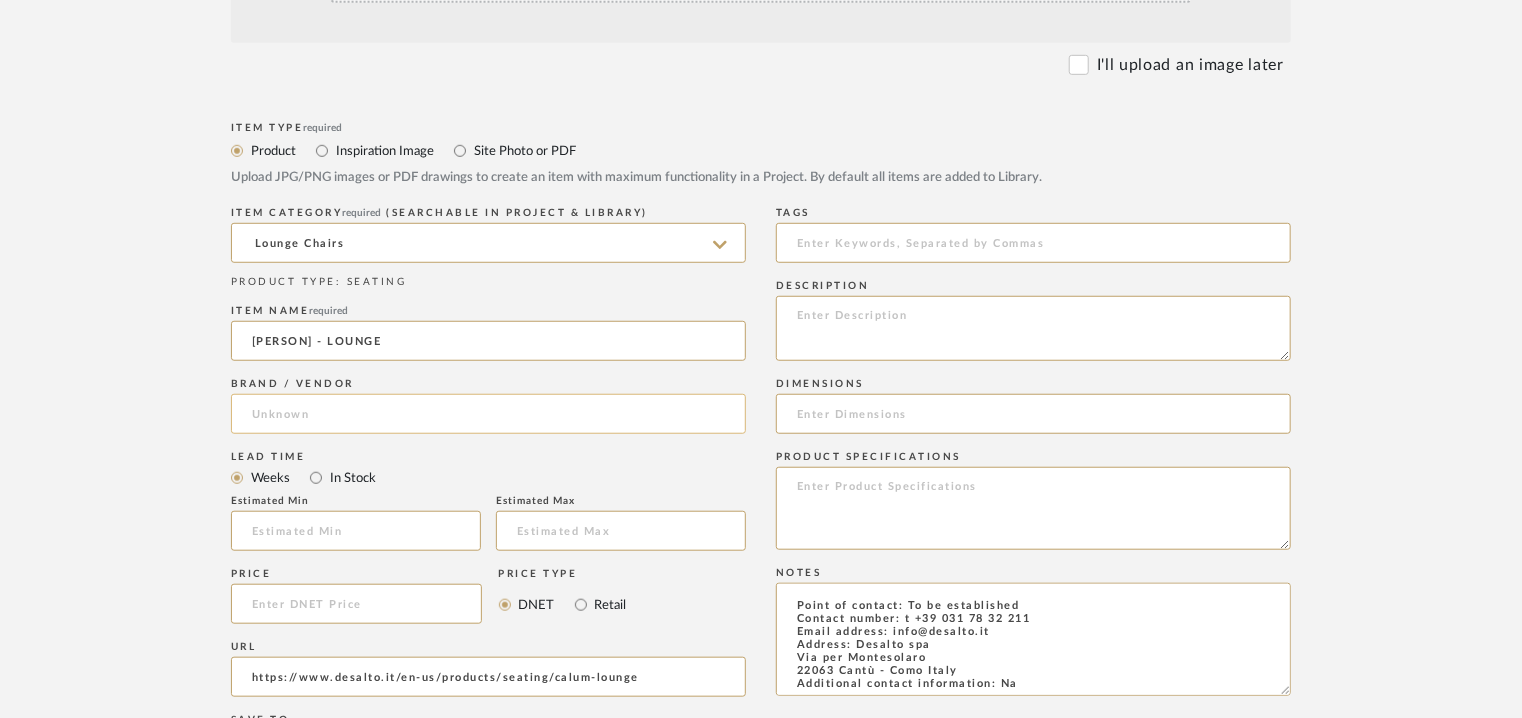 type on "[PERSON] - LOUNGE" 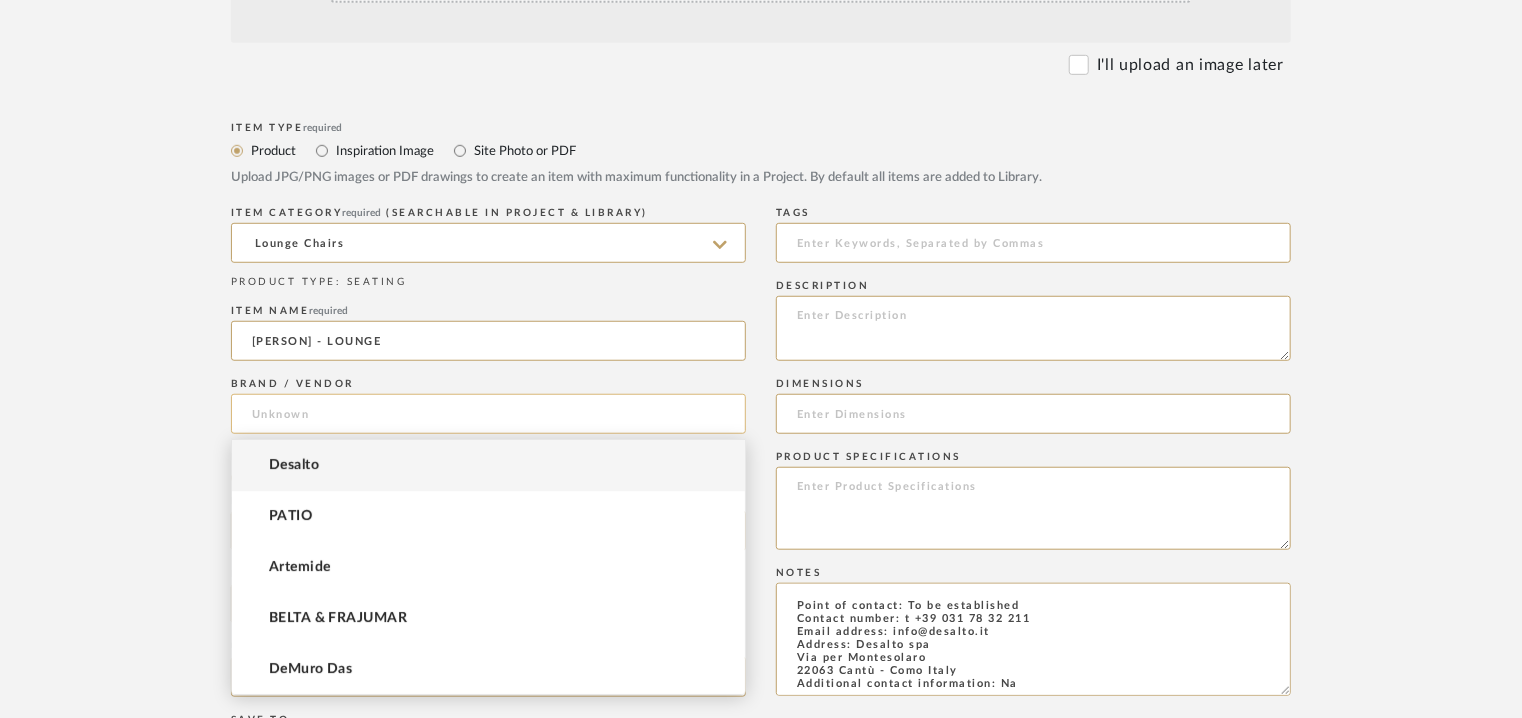 click 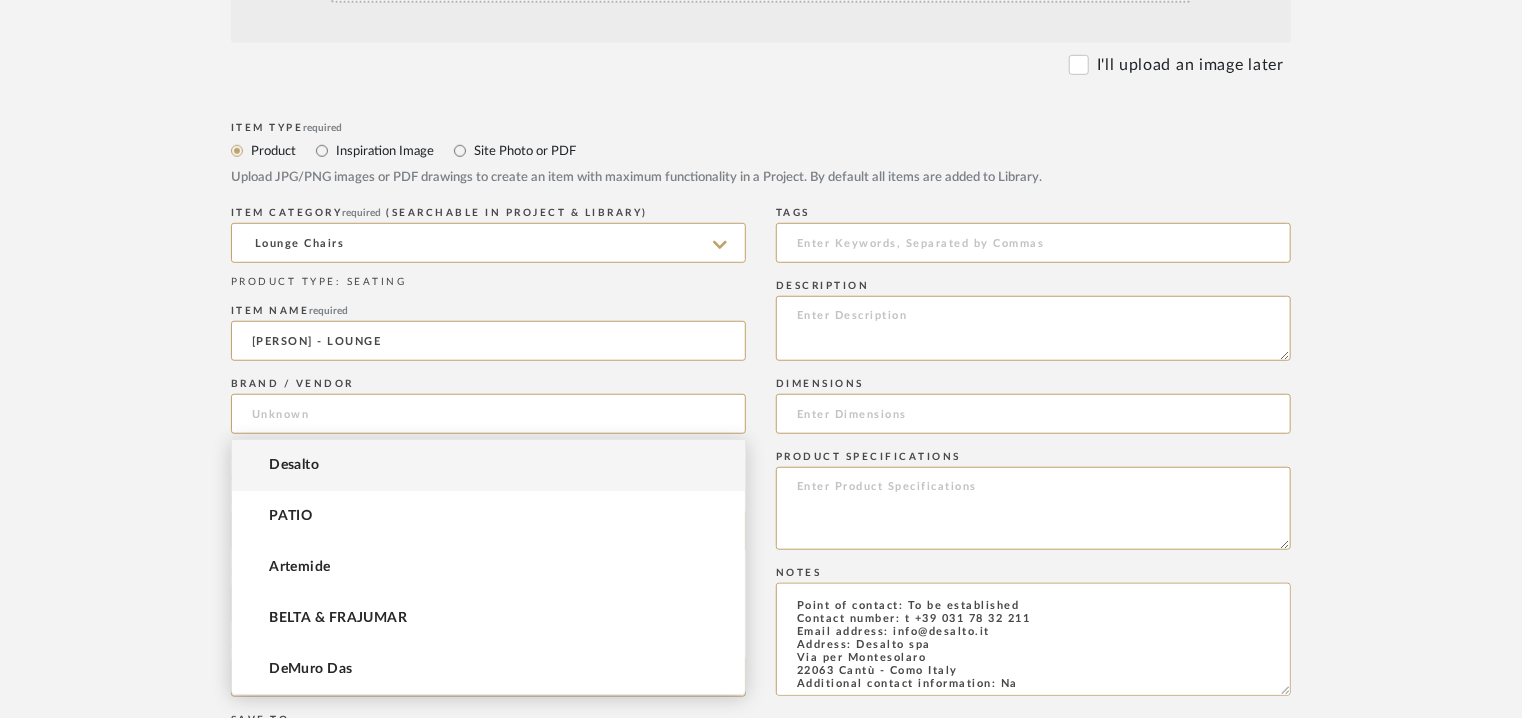 click on "Desalto" at bounding box center (488, 465) 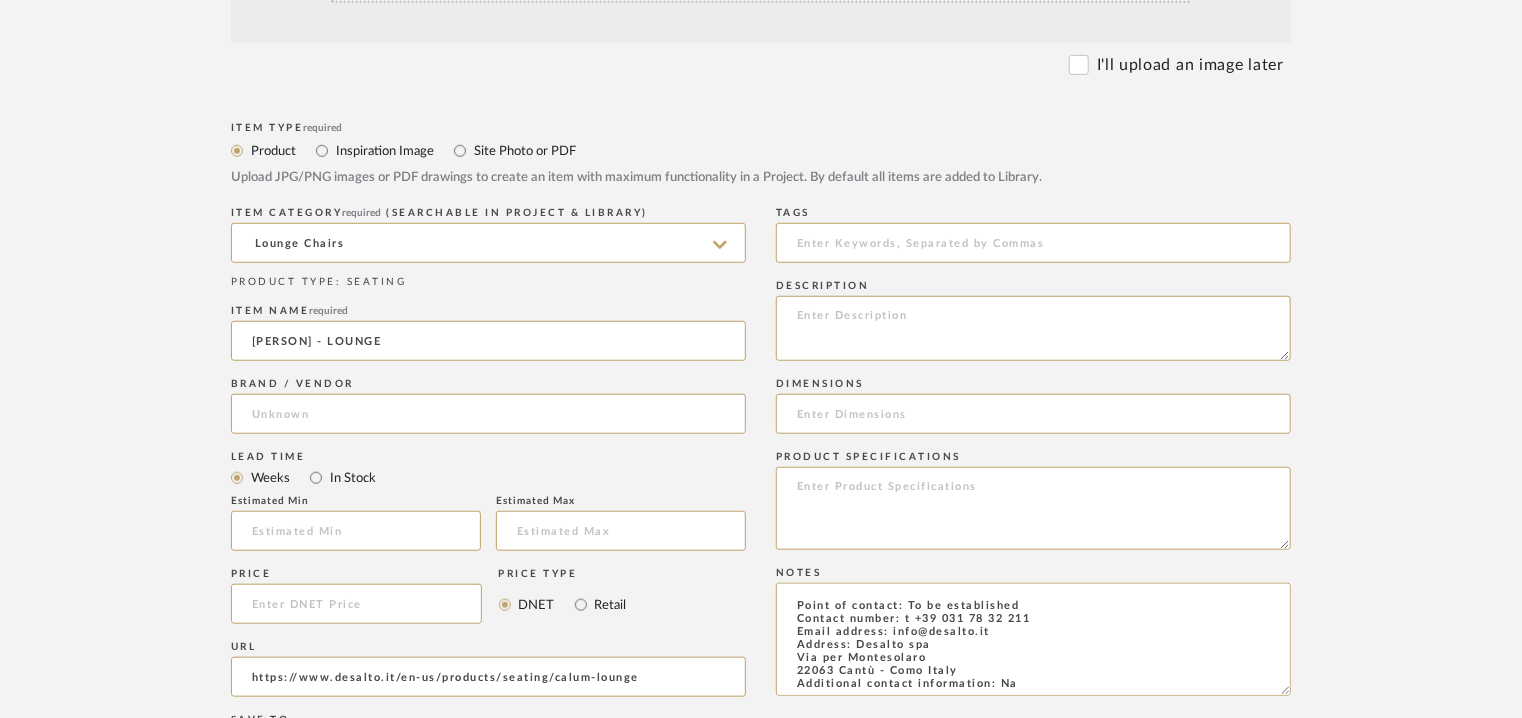 type on "Desalto" 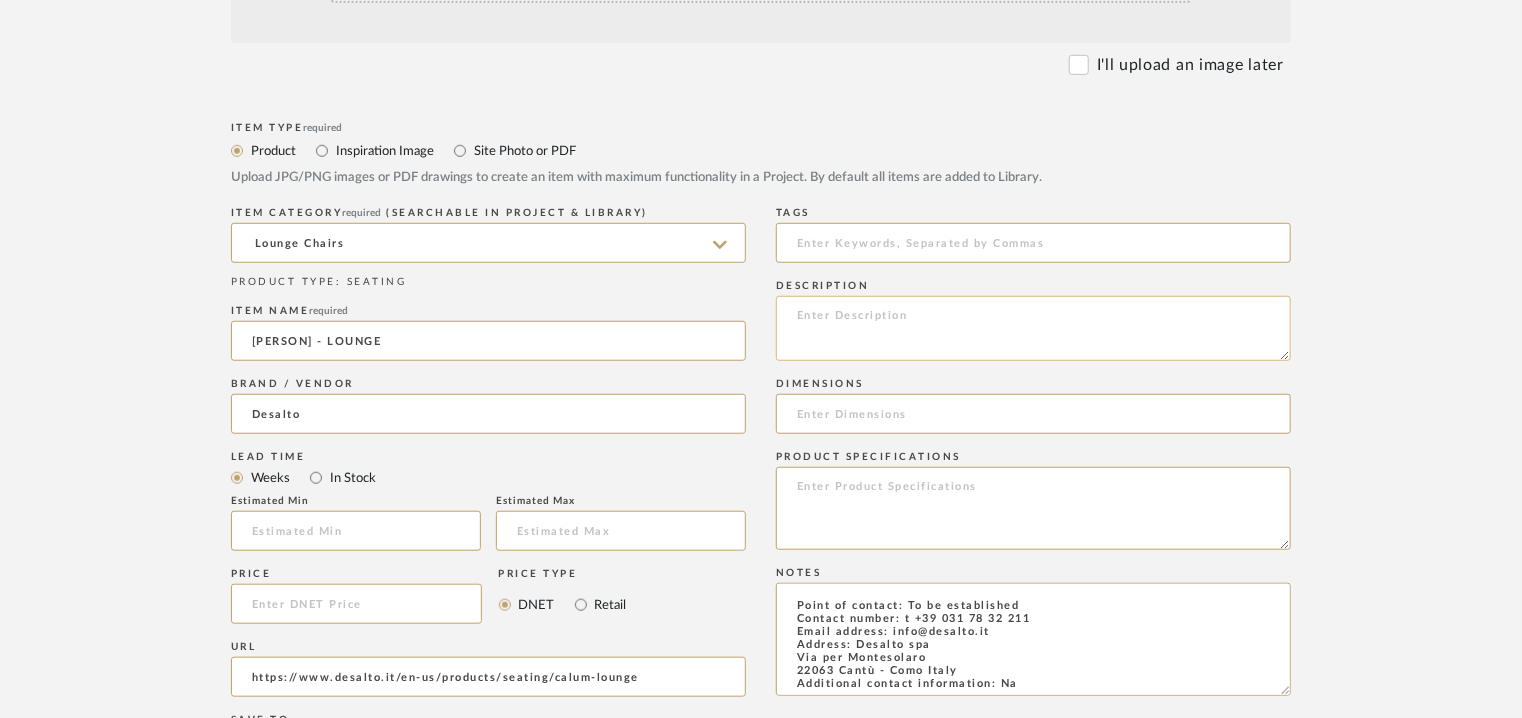 click 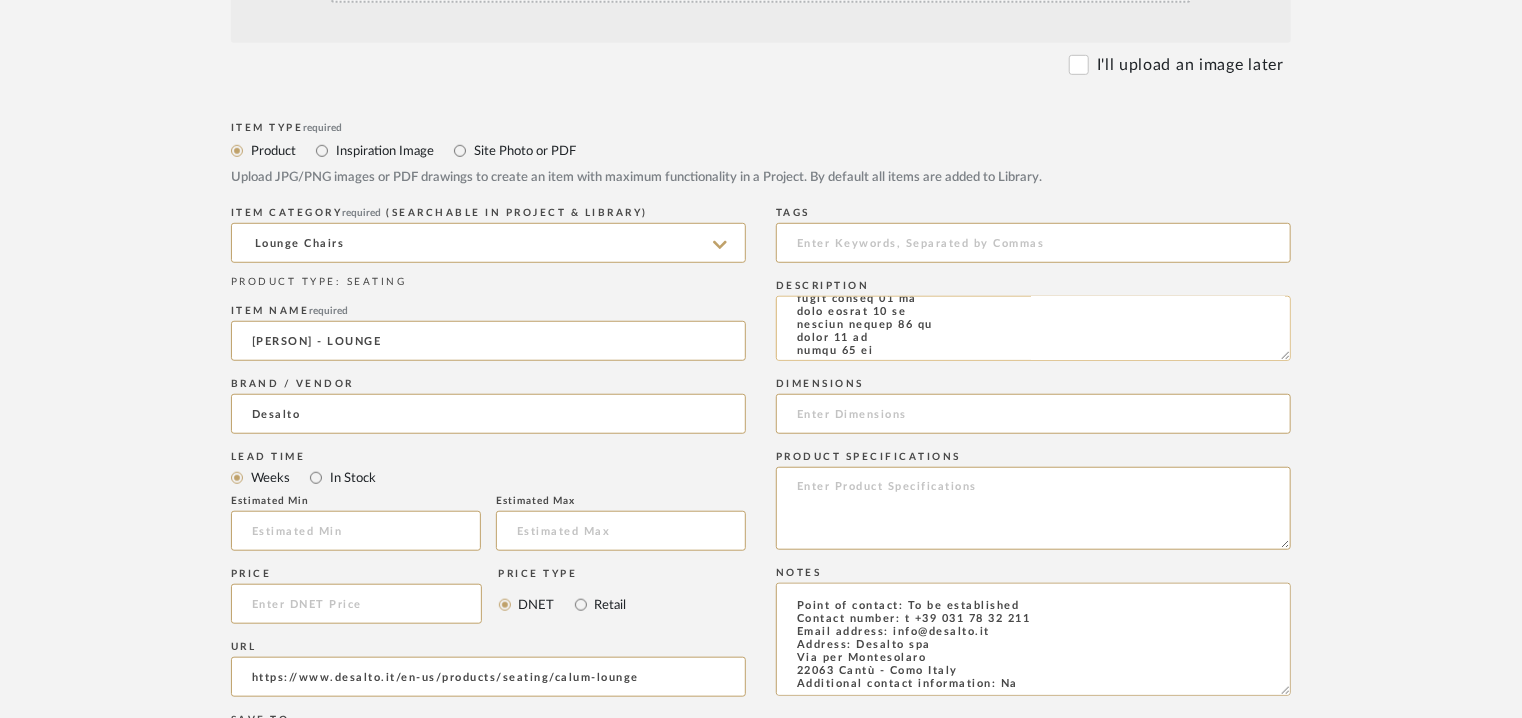 scroll, scrollTop: 231, scrollLeft: 0, axis: vertical 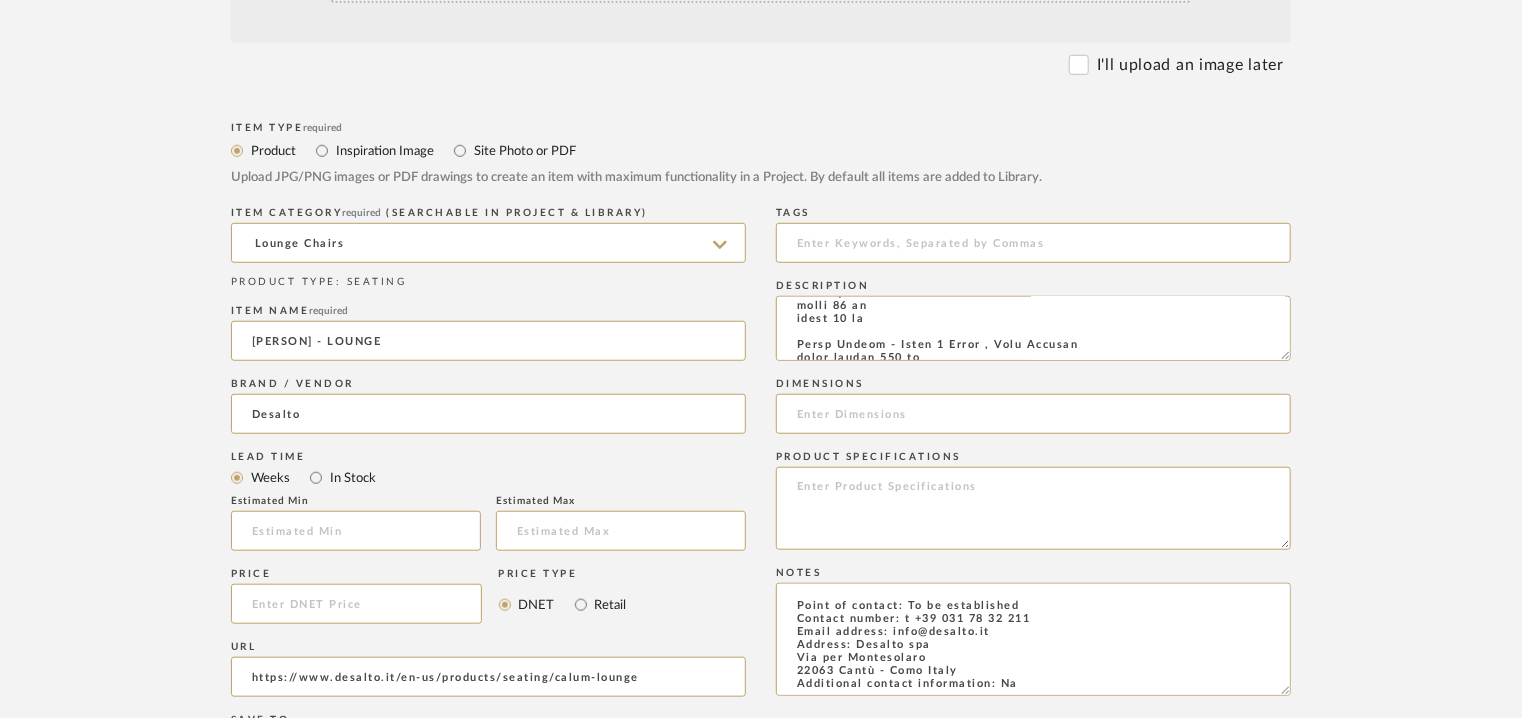 type on "Type: Lounge chair
Designer : [PERSON] ([YEAR])
Dimension(s) :
[PERSON] Lounge - Relax 4 Stars
total height 116 cm
seat height 43 cm
width 82 cm
depth 94 cm
[PERSON] Lounge - Comfort 4 Stars
total height 94 cm
seat height 43 cm
width 79 cm
depth 87 cm
[PERSON] Puff 4 stars
total height 41 cm
width 58 cm
depth 53 cm
[PERSON] Lounge - Relax 4 Stars , Soft Armrest
total height 116 cm
seat height 43 cm
armrest height 60 cm
width 82 cm
depth 94 cm
[PERSON] Lounge - Comfort 4 Stars , Soft Armrest
total height 94 cm
seat height 43 cm
armrest height 60 cm
width 79 cm
depth 87 cm
Material & Finish : Family of seats with molded seat in rigid polyurethane and foam padding.
Padded armrests with internal structure in rigid polyurethane or in molded aluminum, 4-star base..
Product Description : Enveloping and light, the lounge version is an invitation to relaxation and meditation. The [PERSON] chair collection offers extremely comfortable seats in a pure and fluid form, which rest on the ground lightly, fitting easily and nat..." 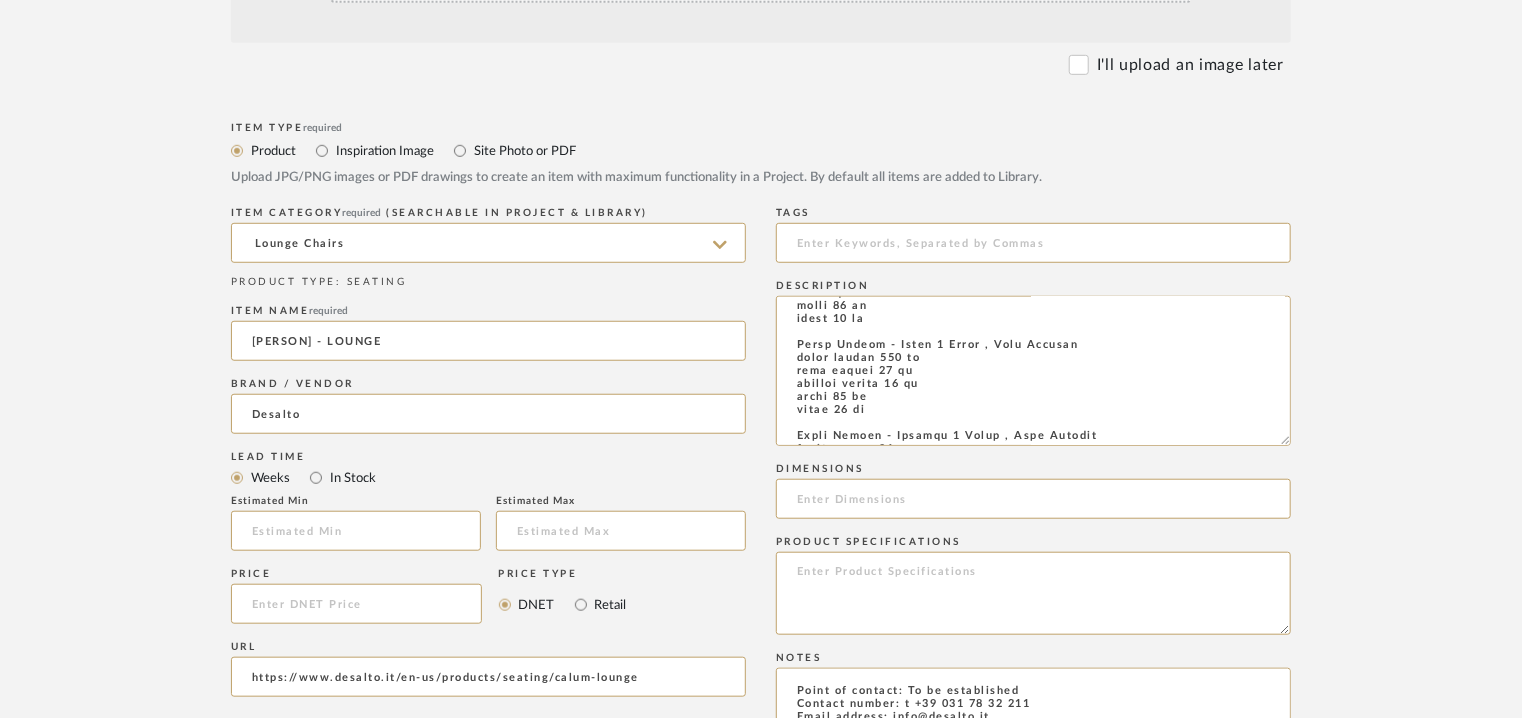drag, startPoint x: 1282, startPoint y: 354, endPoint x: 1312, endPoint y: 439, distance: 90.13878 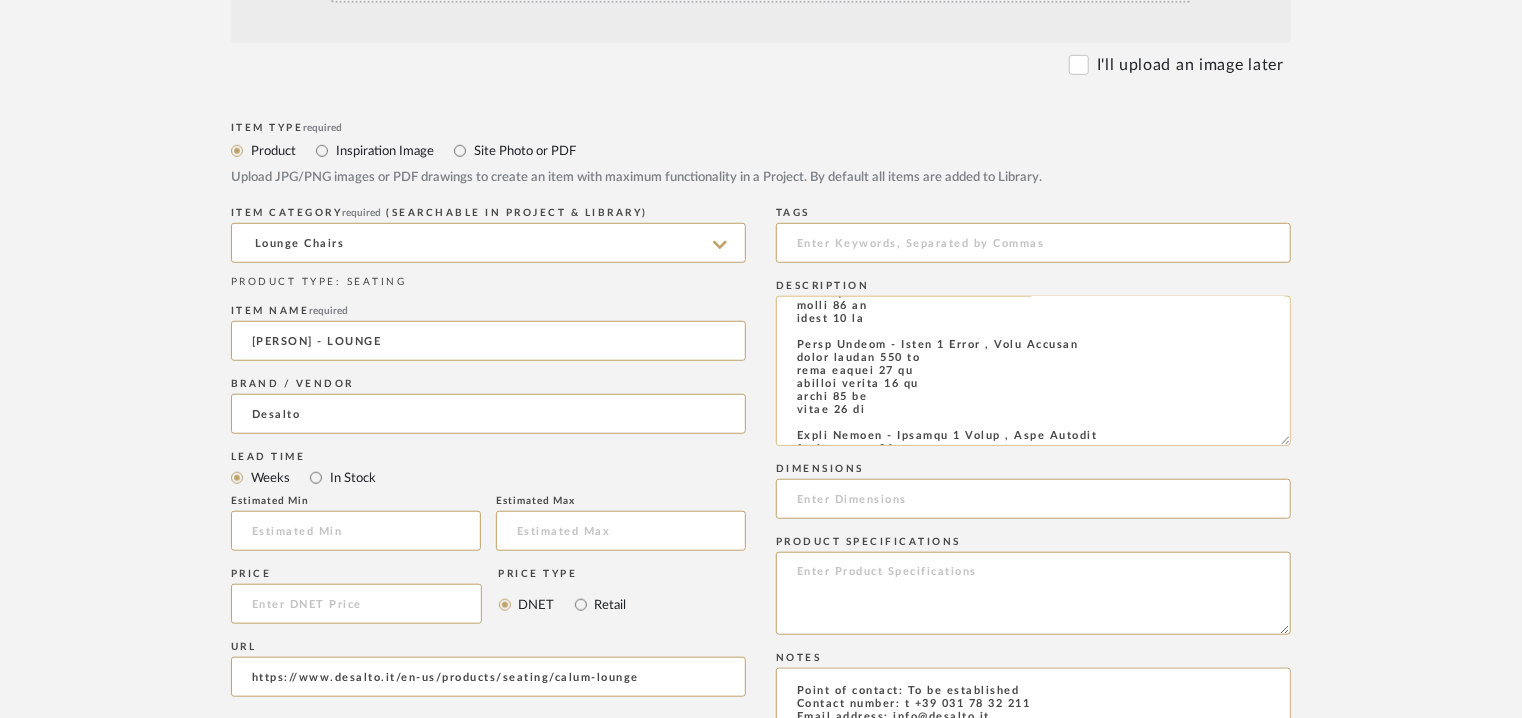 drag, startPoint x: 885, startPoint y: 421, endPoint x: 800, endPoint y: 373, distance: 97.6166 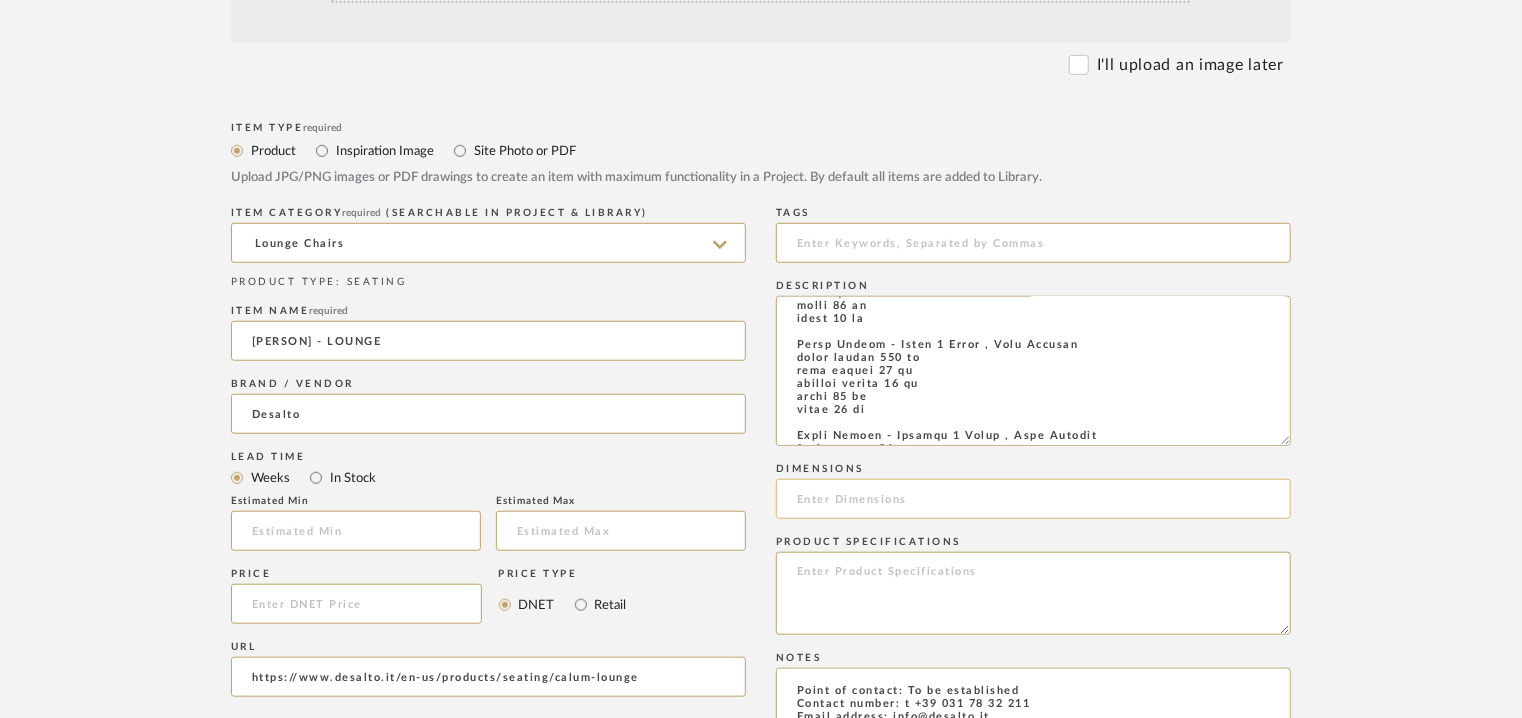 click 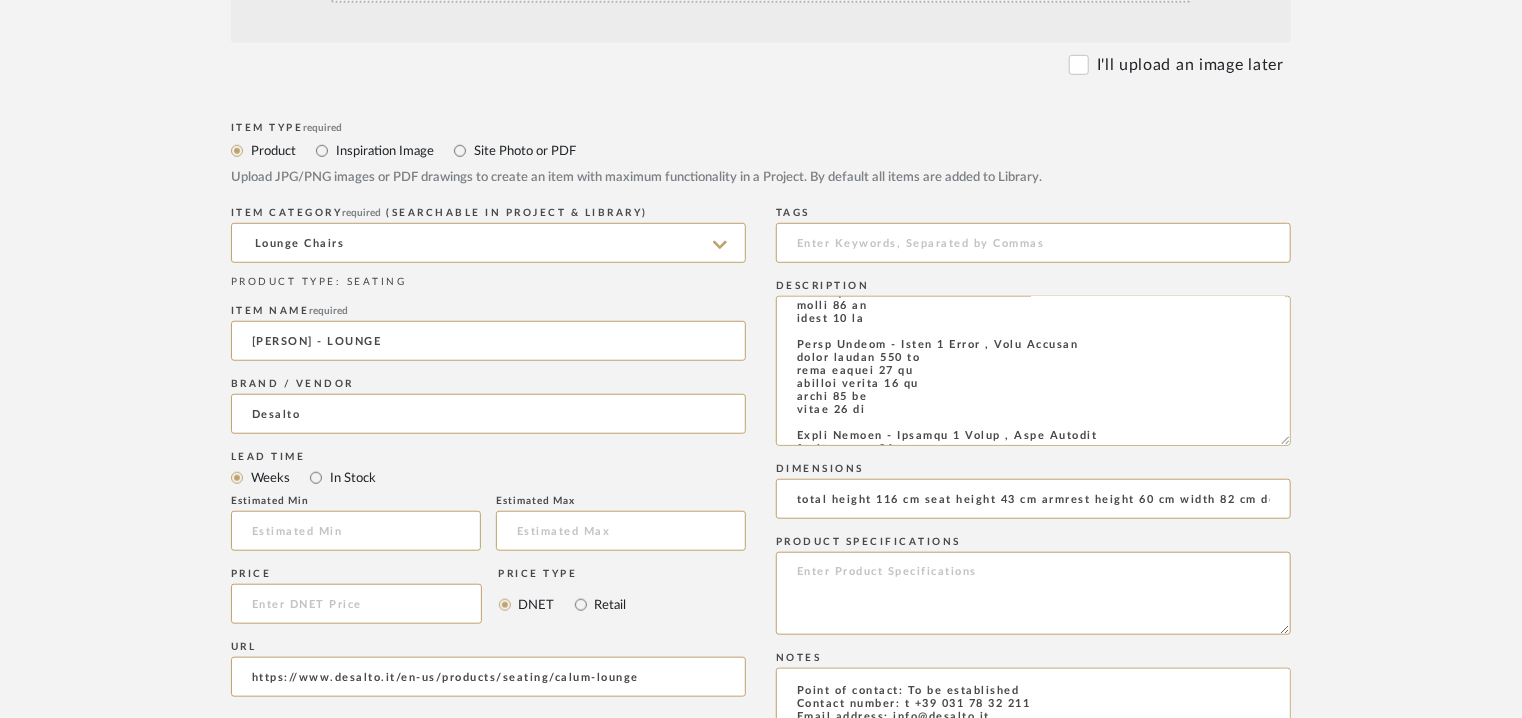 scroll, scrollTop: 0, scrollLeft: 67, axis: horizontal 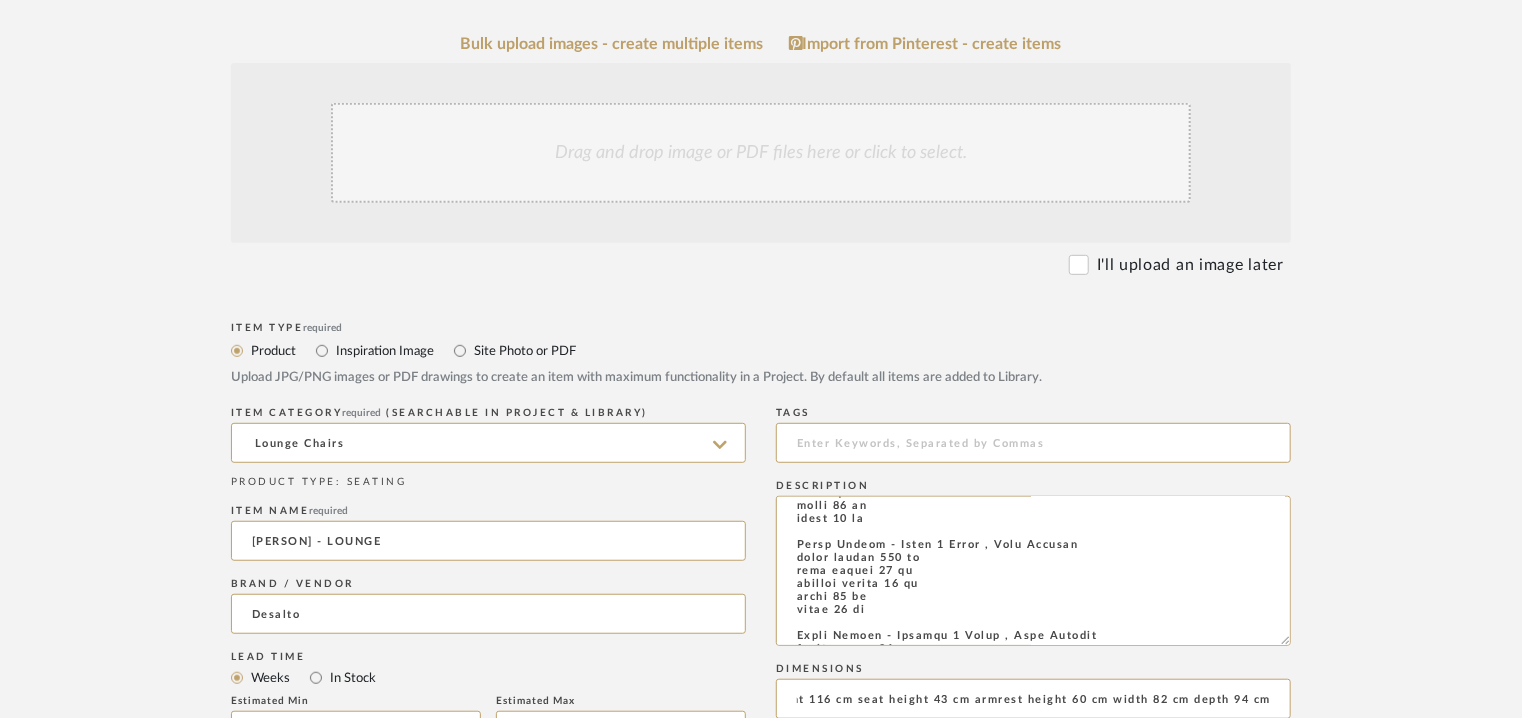 type on "total height 116 cm seat height 43 cm armrest height 60 cm width 82 cm depth 94 cm" 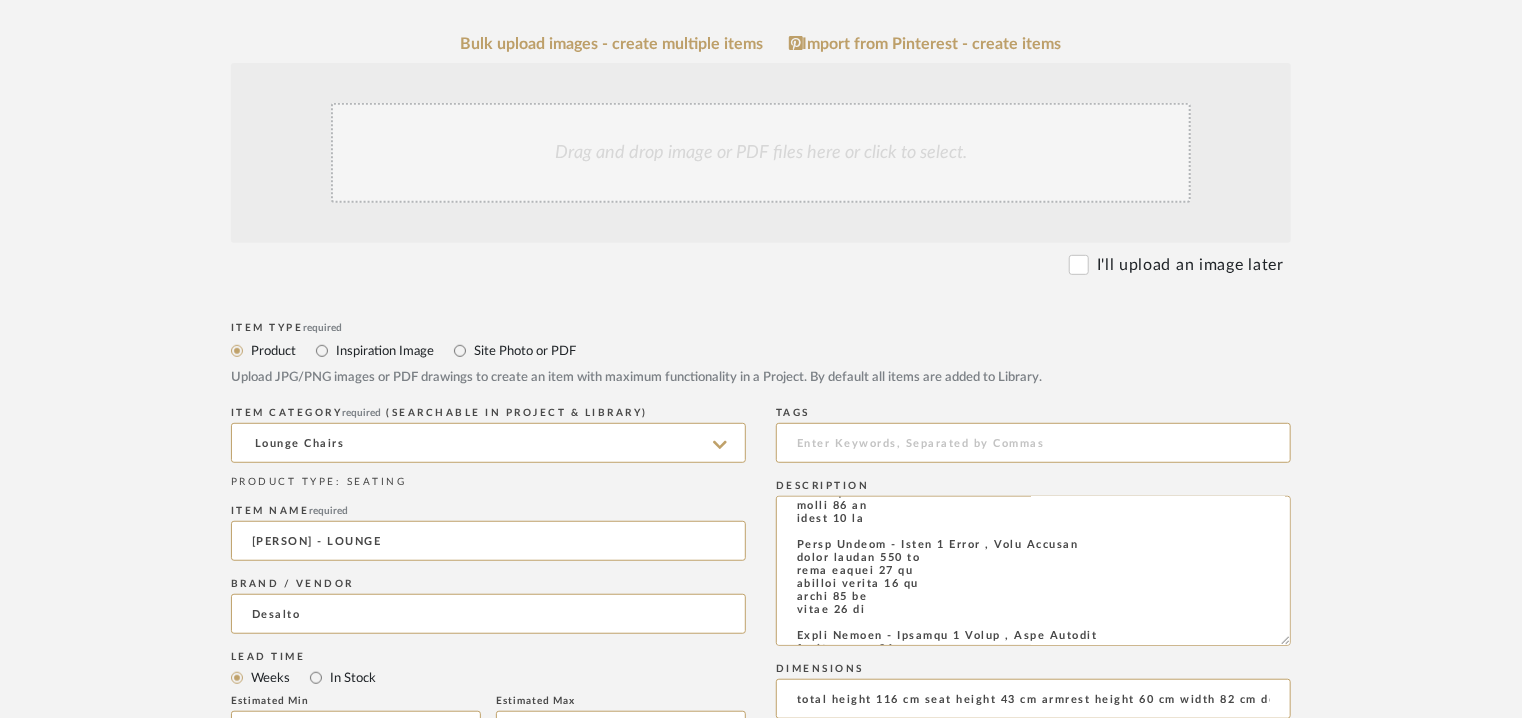 click on "Drag and drop image or PDF files here or click to select." 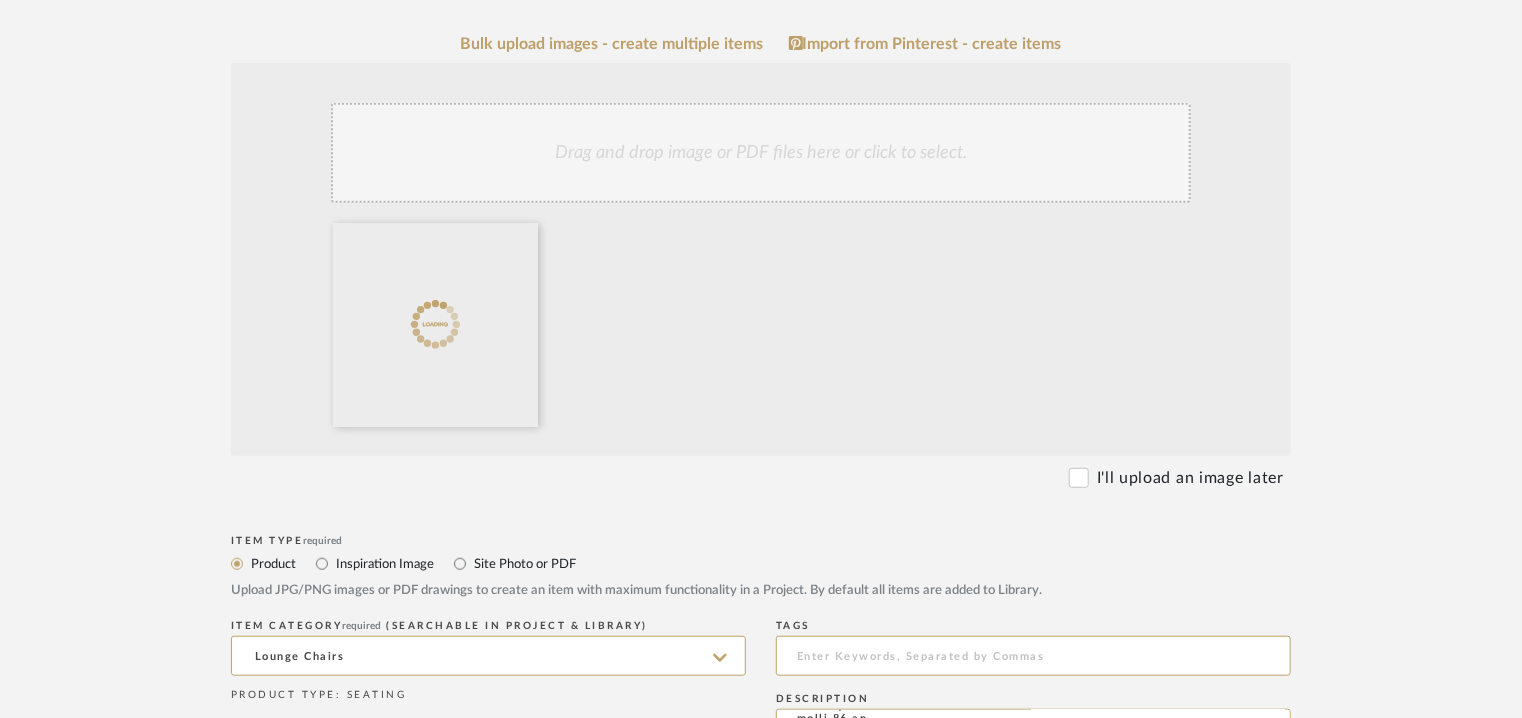 click on "Drag and drop image or PDF files here or click to select." 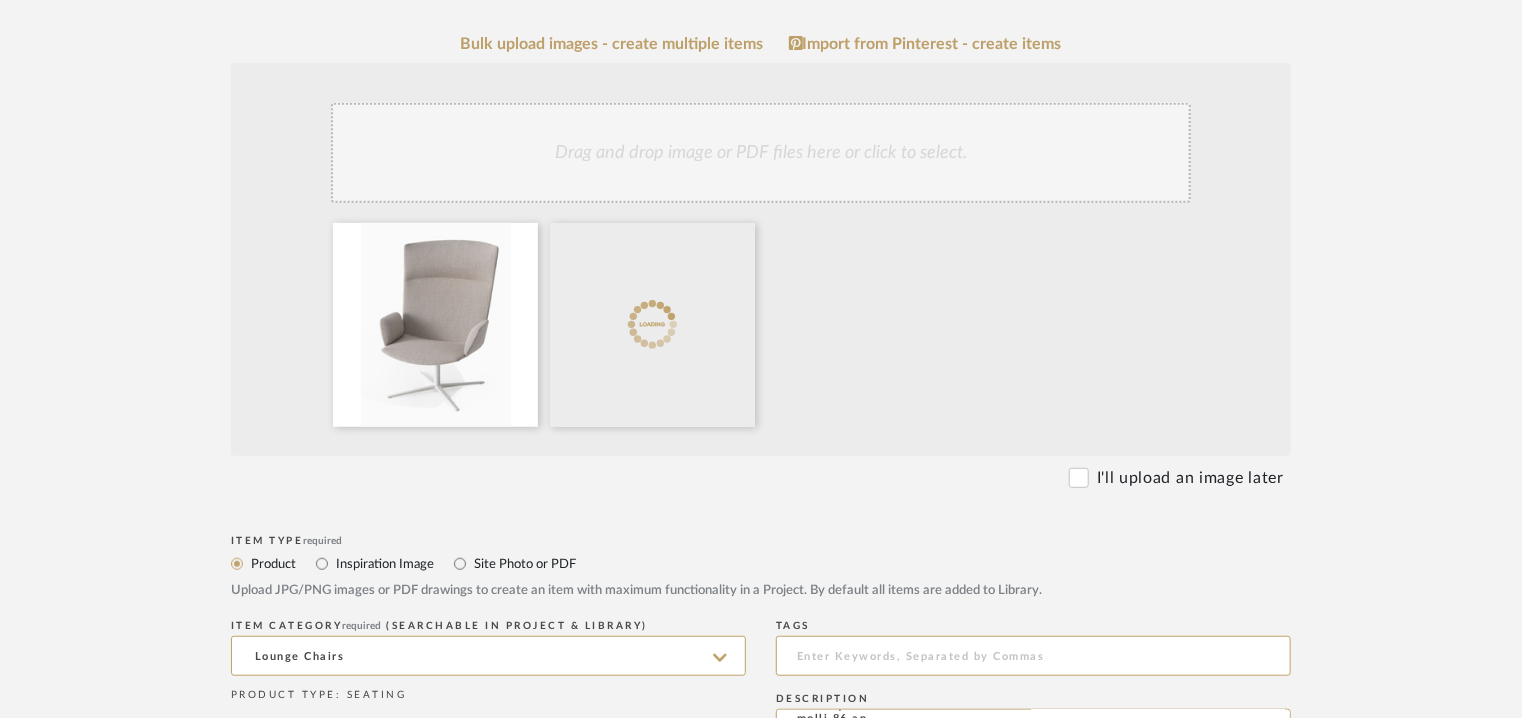 click on "Drag and drop image or PDF files here or click to select." 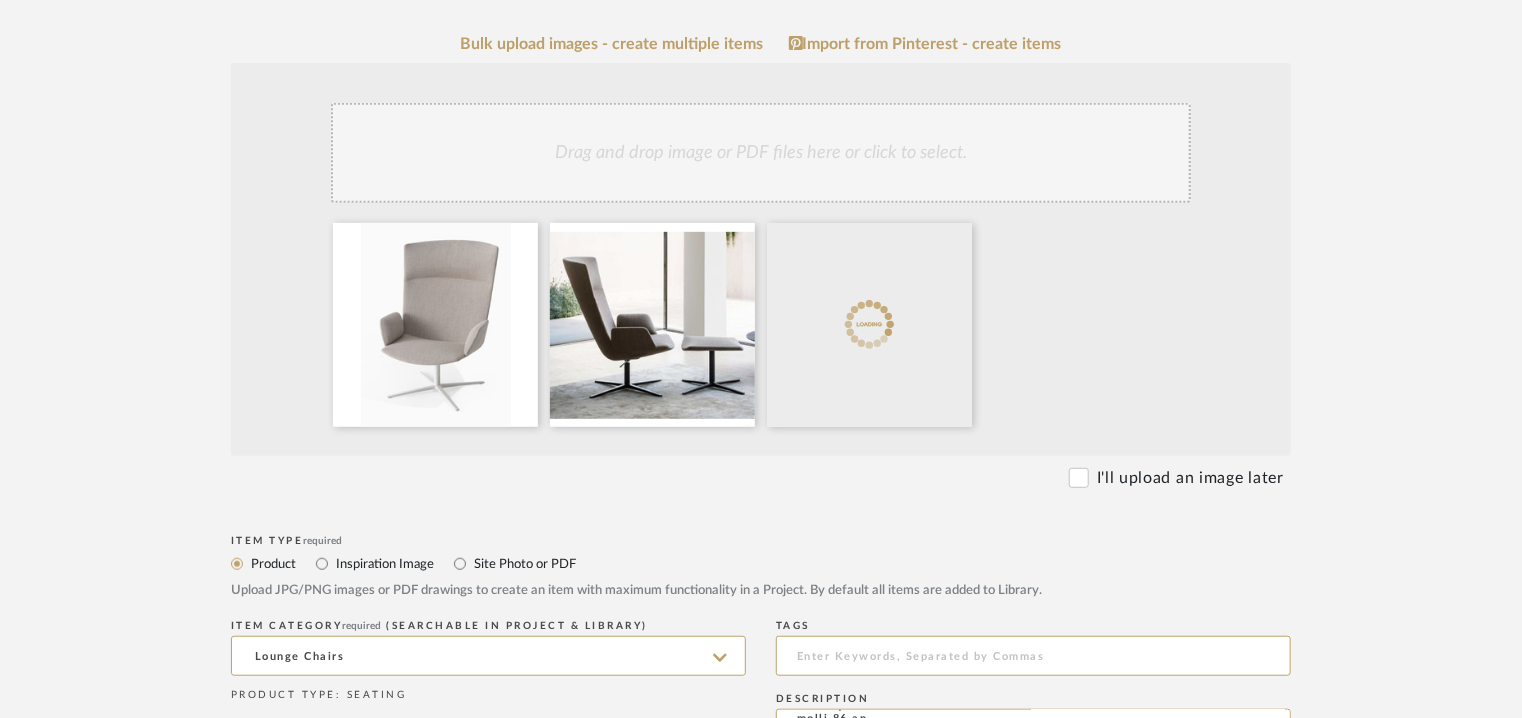 click on "Drag and drop image or PDF files here or click to select." 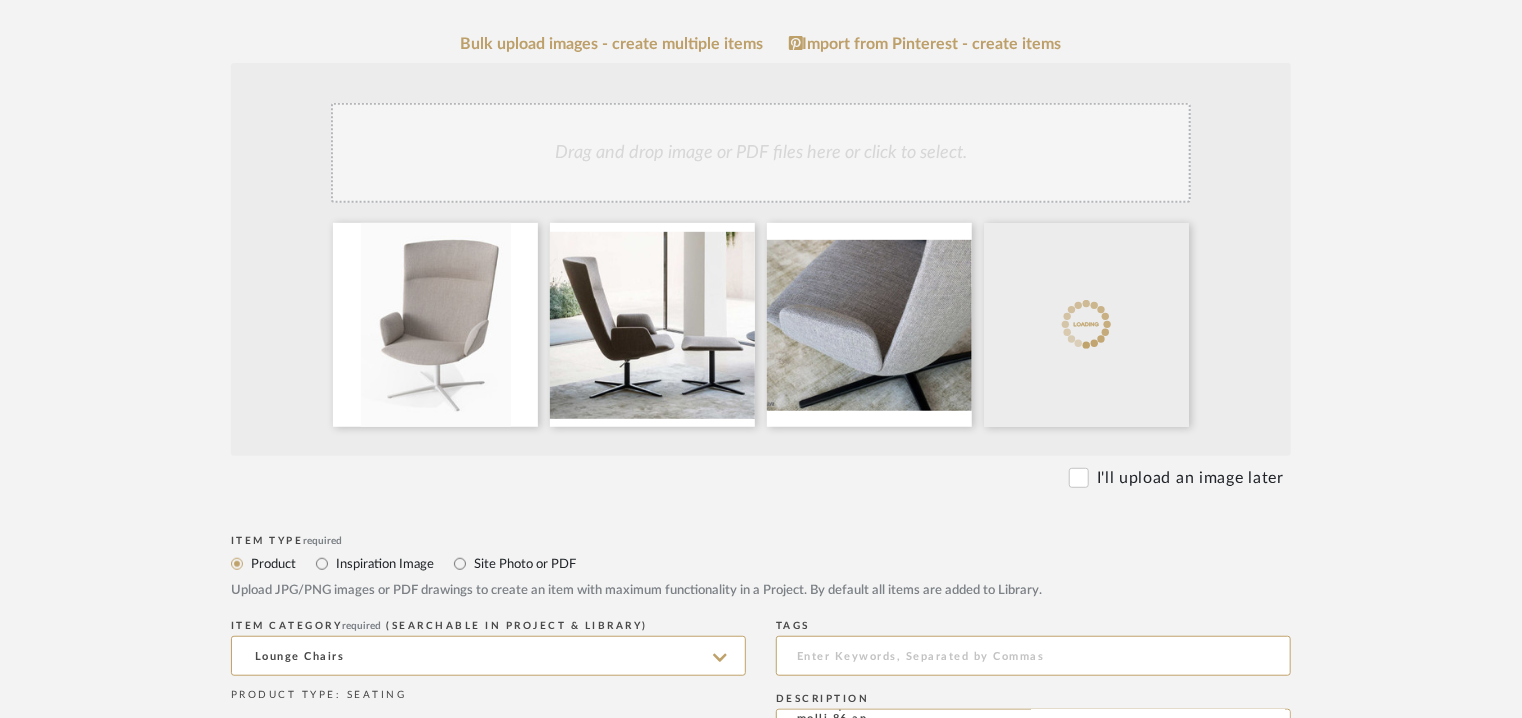 click on "Drag and drop image or PDF files here or click to select." 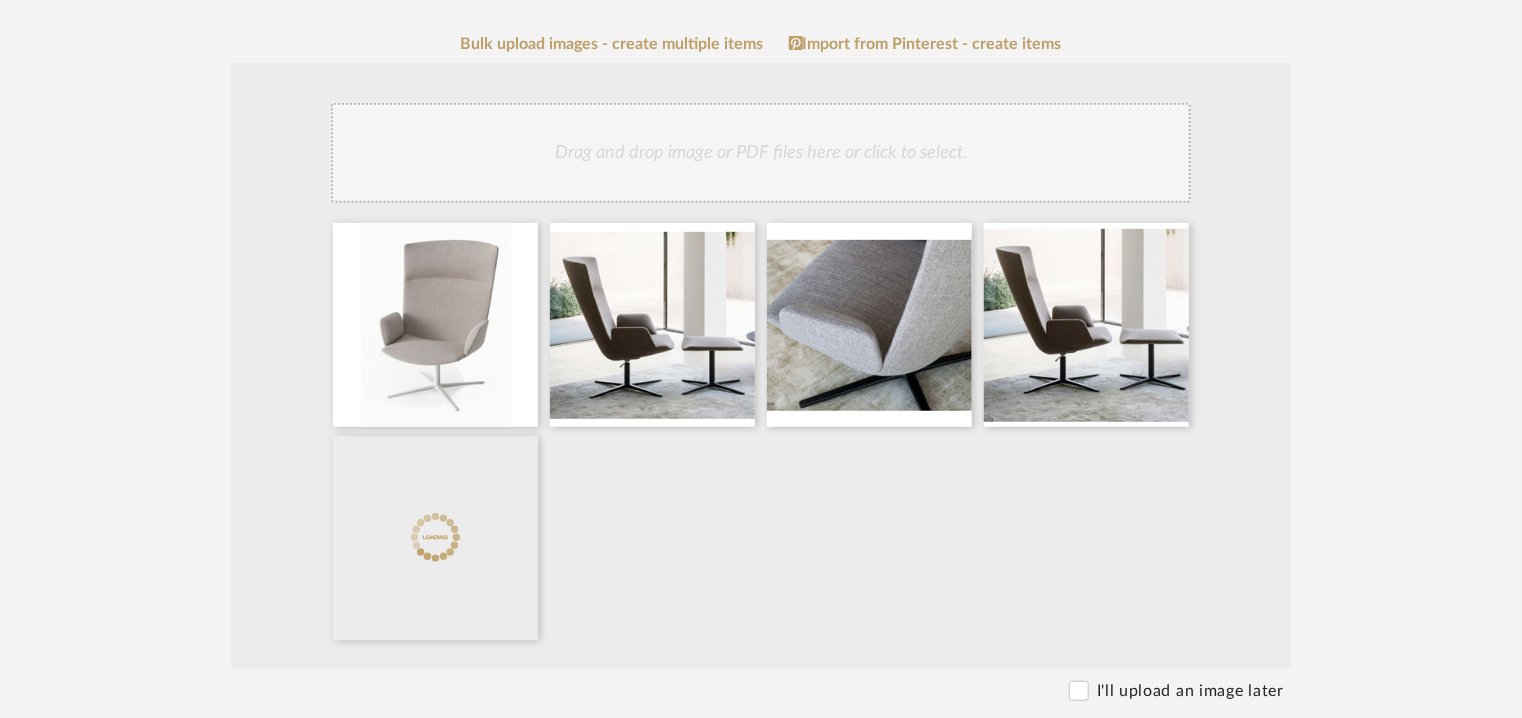 click on "Drag and drop image or PDF files here or click to select." 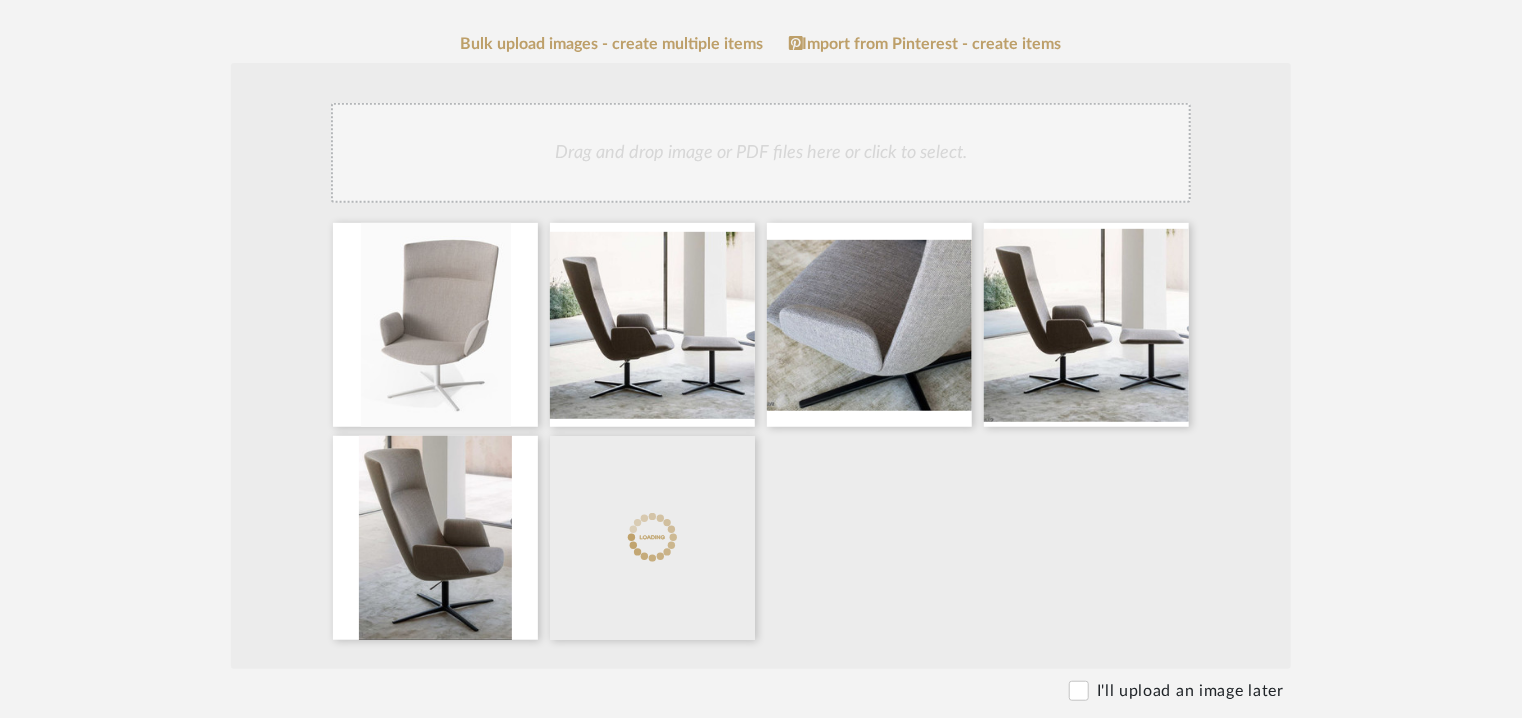 click on "Drag and drop image or PDF files here or click to select." 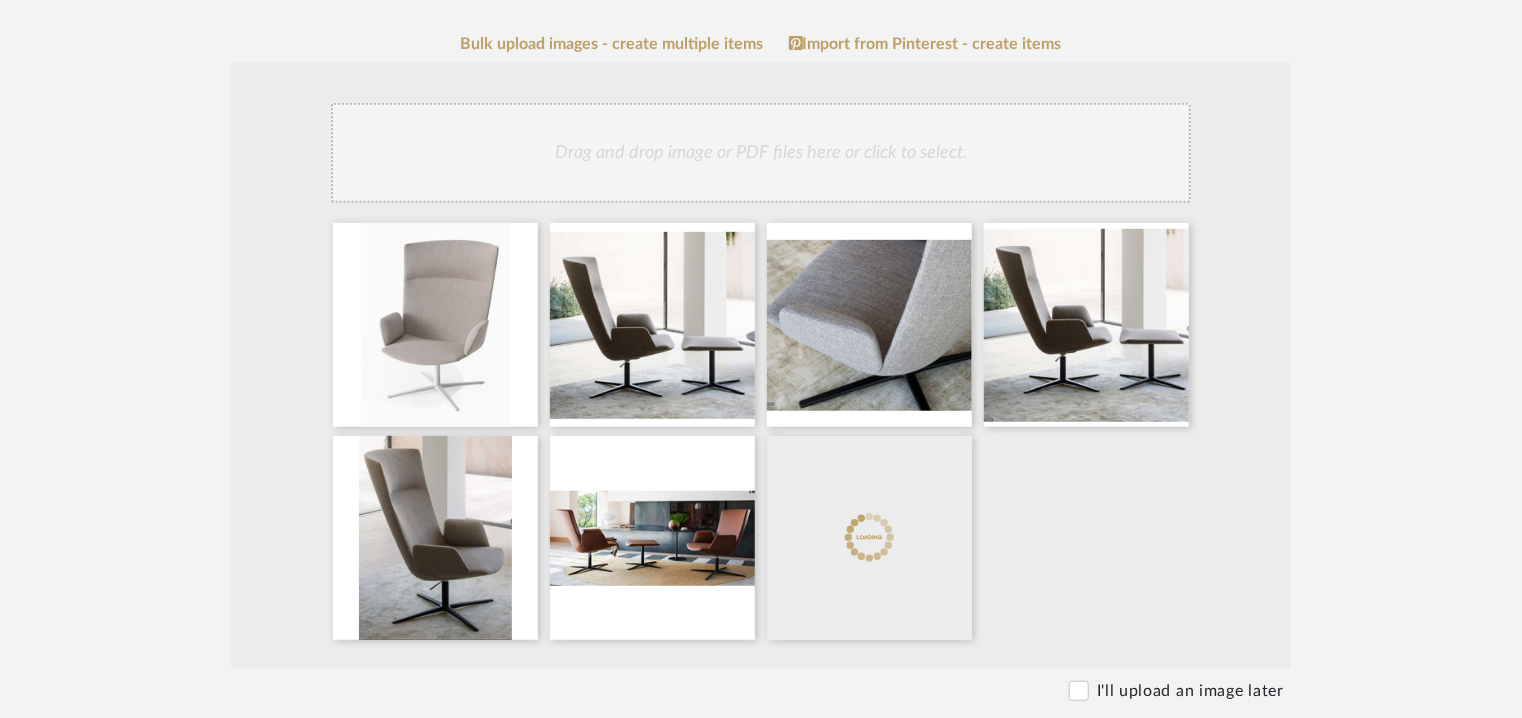 click on "Drag and drop image or PDF files here or click to select." 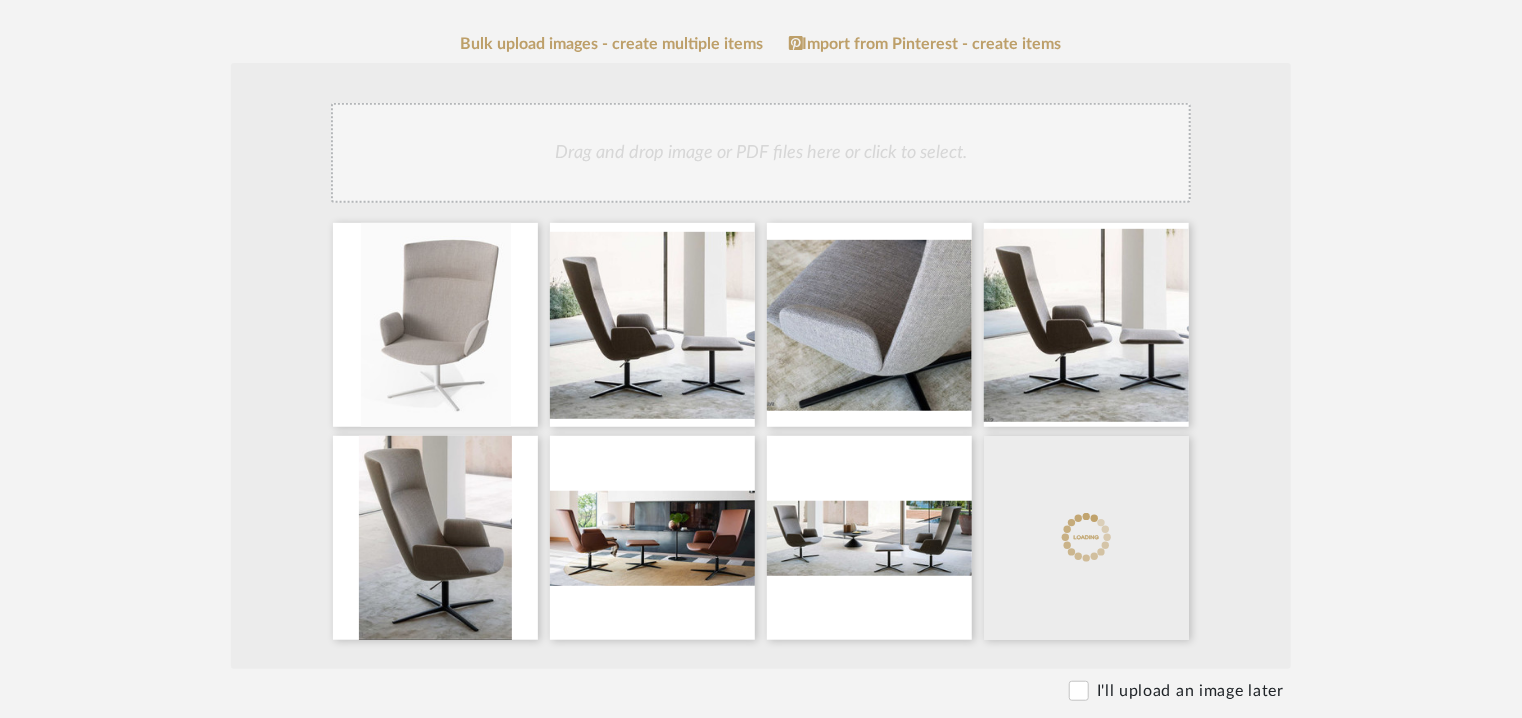 click on "Drag and drop image or PDF files here or click to select." 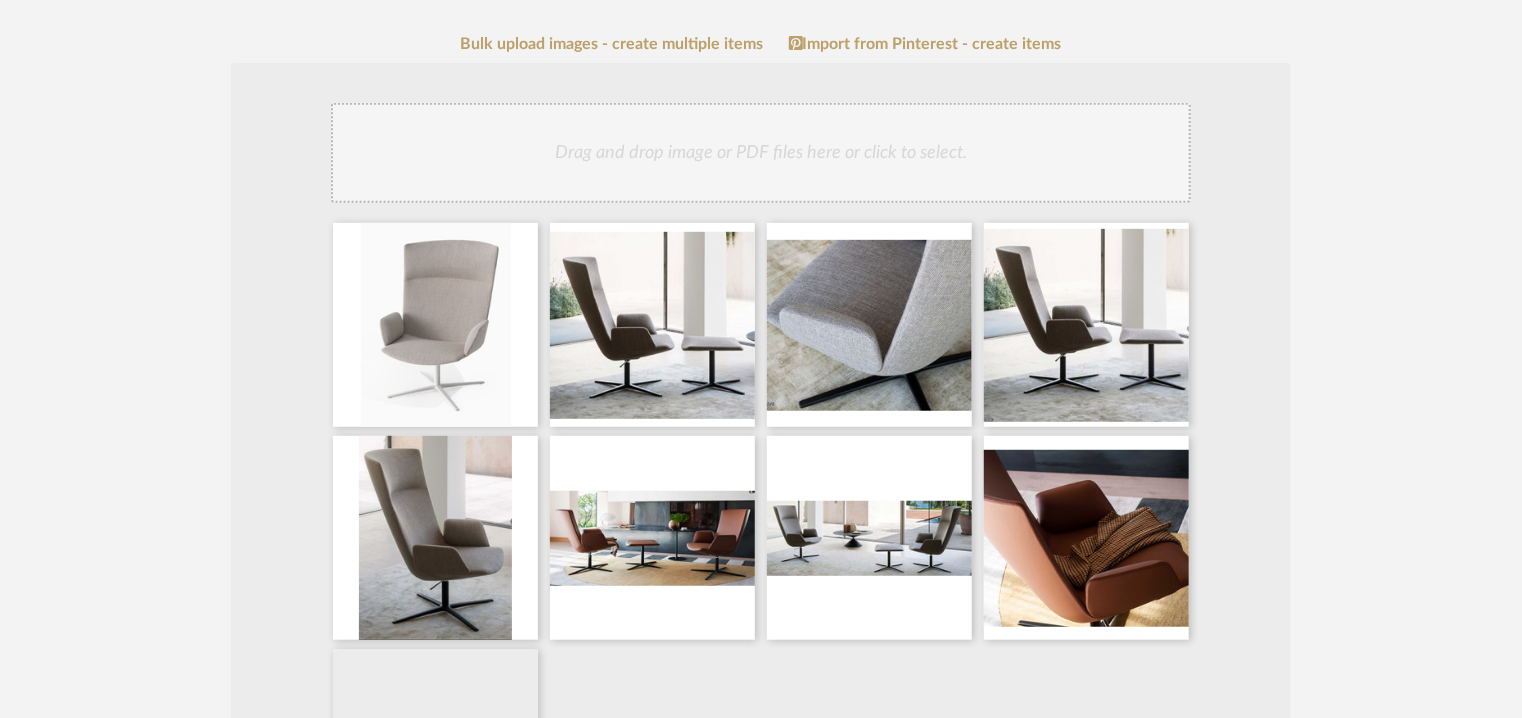 click on "Drag and drop image or PDF files here or click to select." 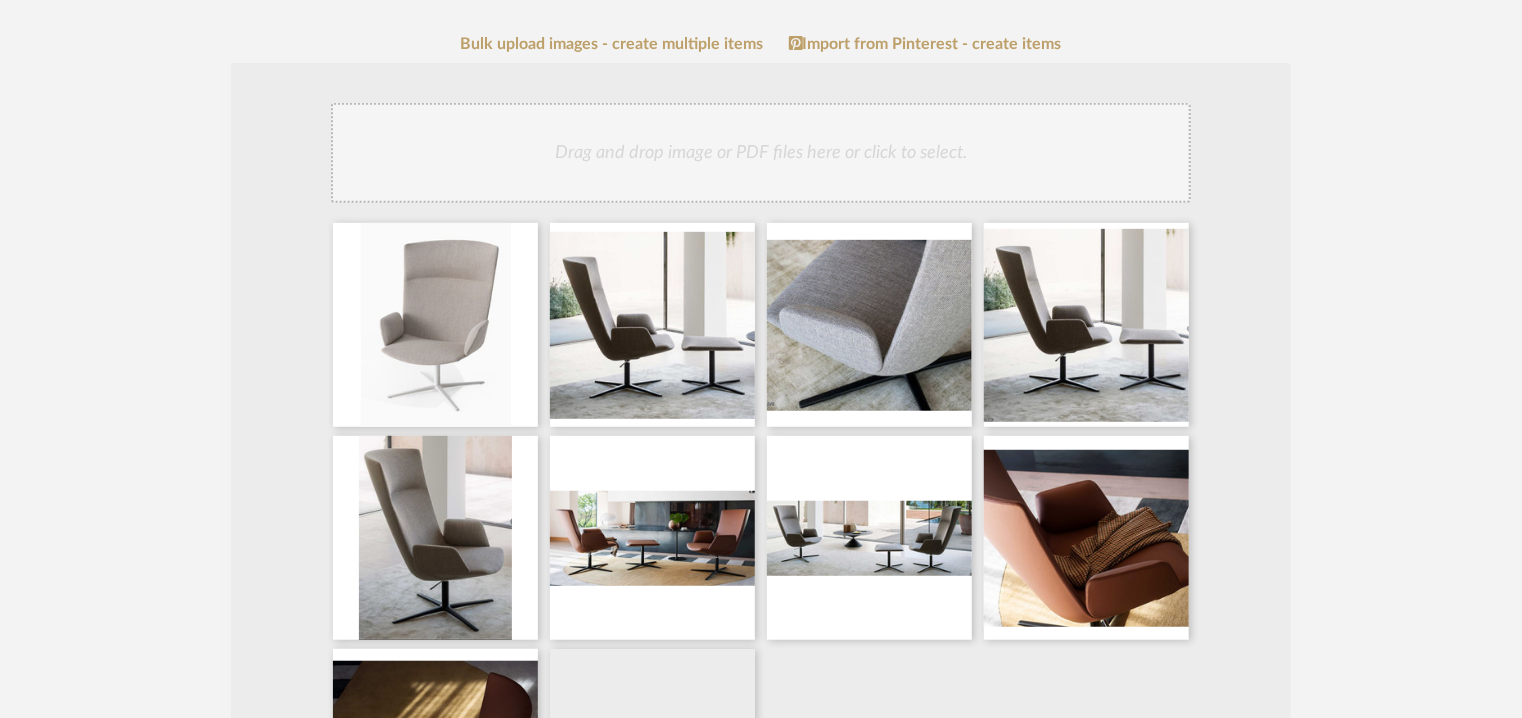 click on "Drag and drop image or PDF files here or click to select." 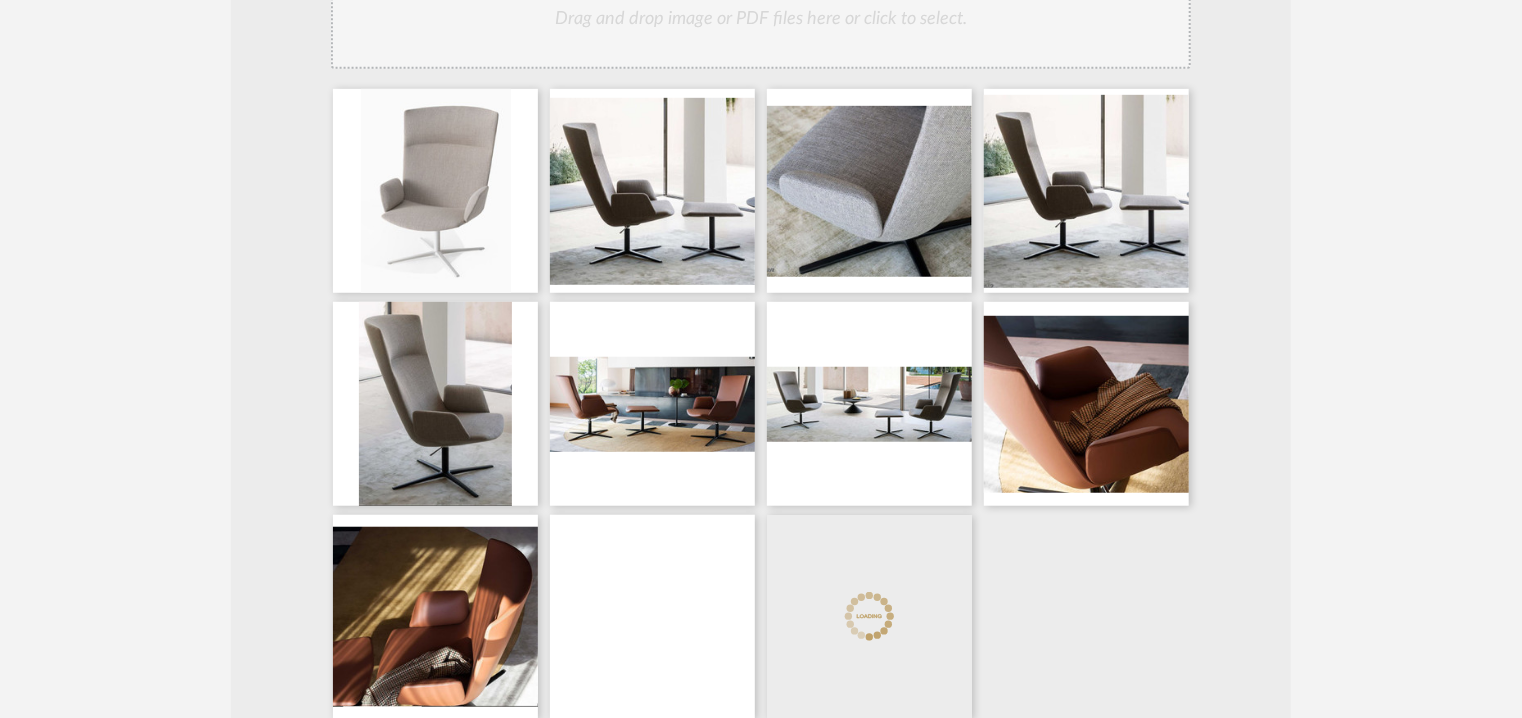 scroll, scrollTop: 500, scrollLeft: 0, axis: vertical 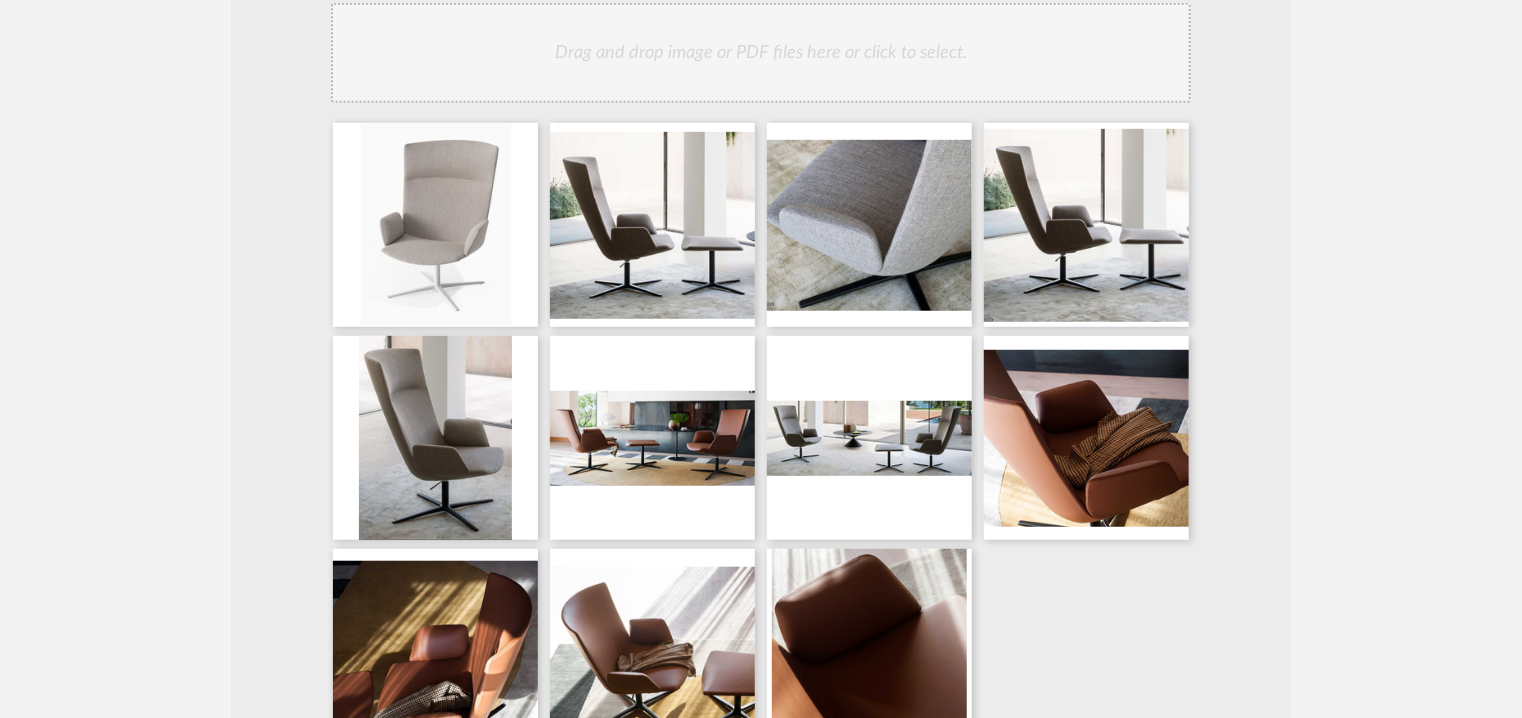 click on "Drag and drop image or PDF files here or click to select." 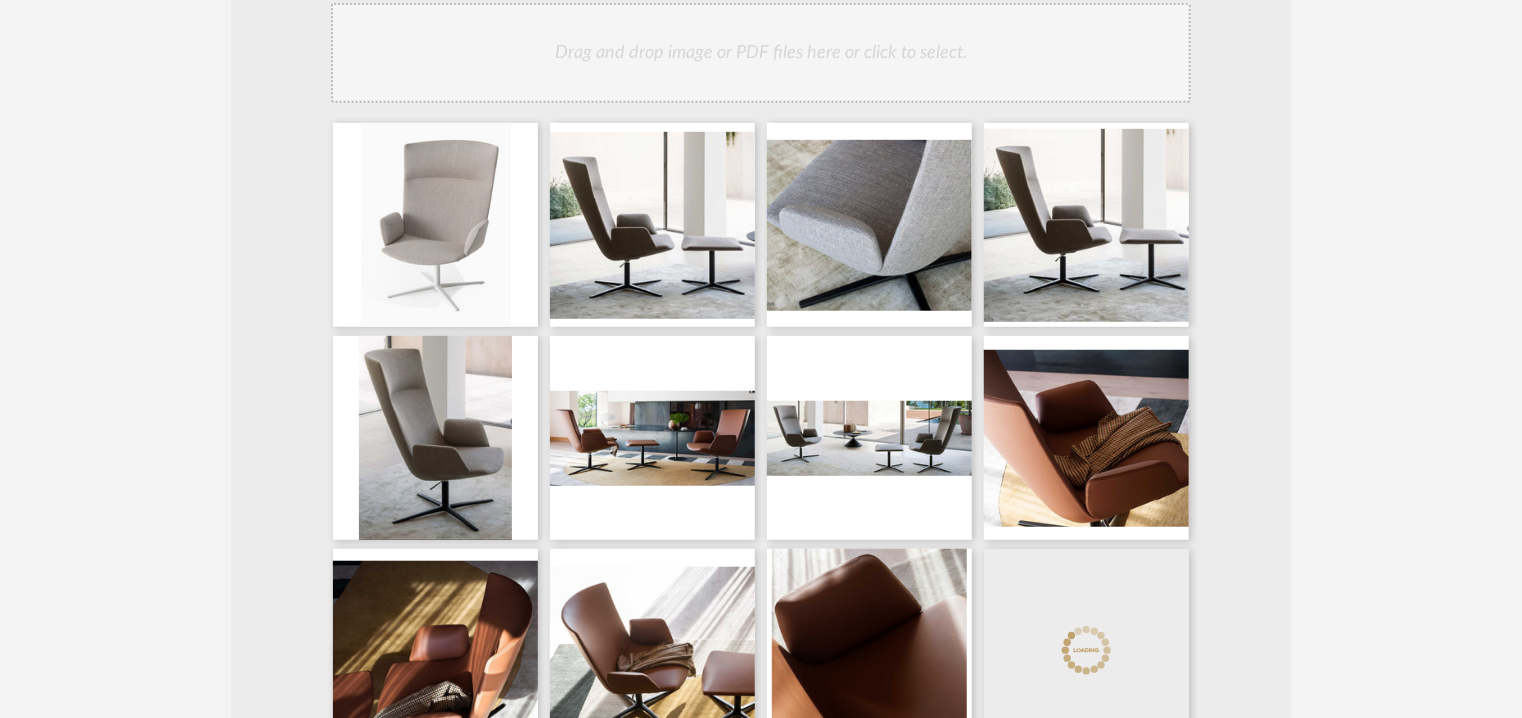 click on "Drag and drop image or PDF files here or click to select." 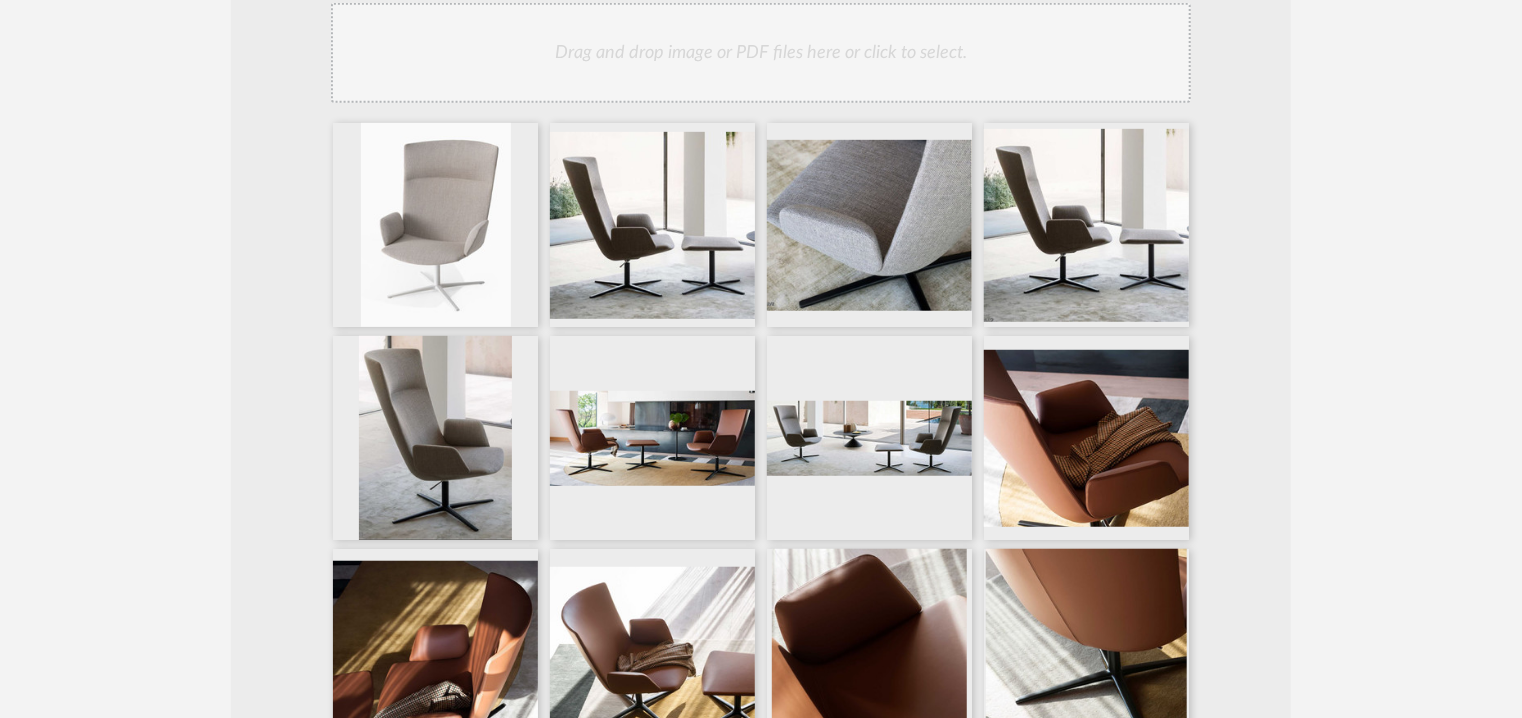 click on "Drag and drop image or PDF files here or click to select." 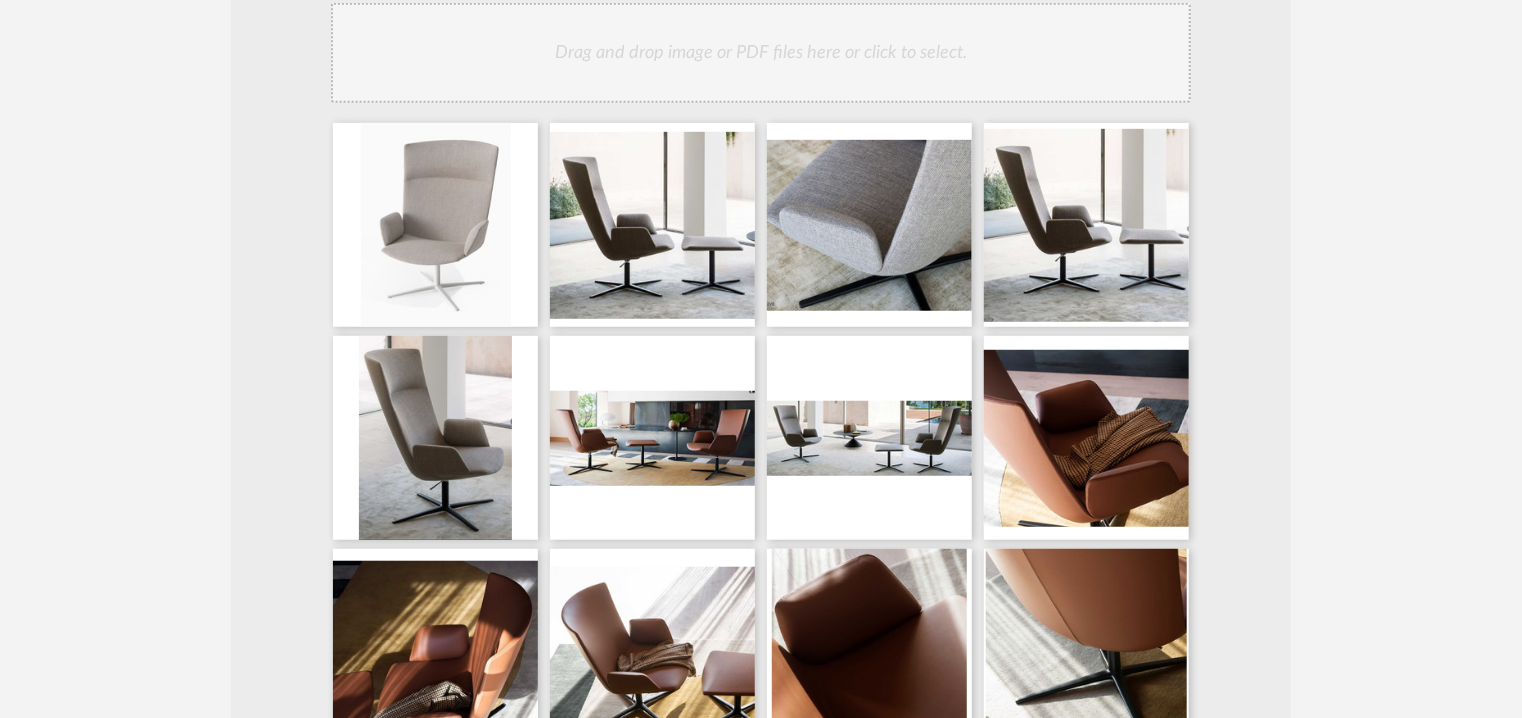 click on "Drag and drop image or PDF files here or click to select." 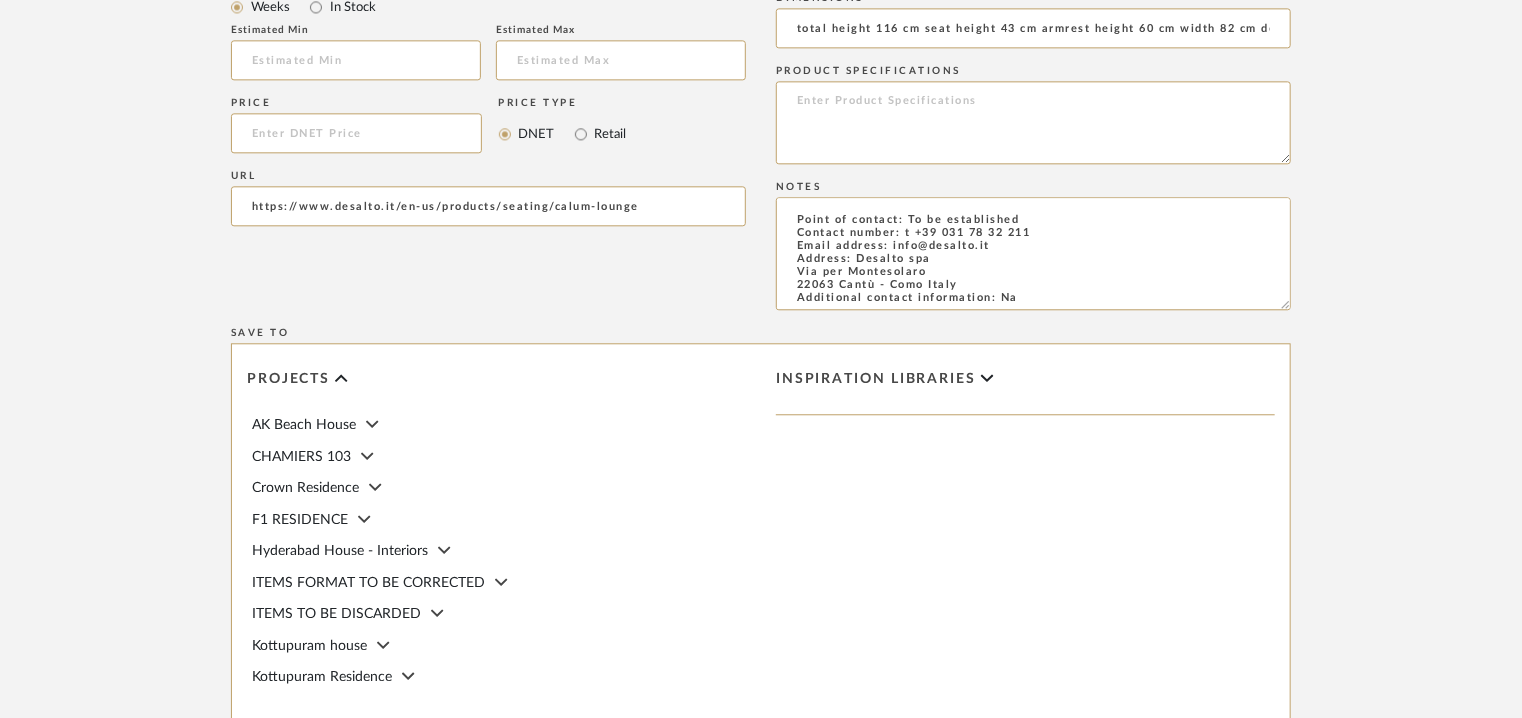 scroll, scrollTop: 2600, scrollLeft: 0, axis: vertical 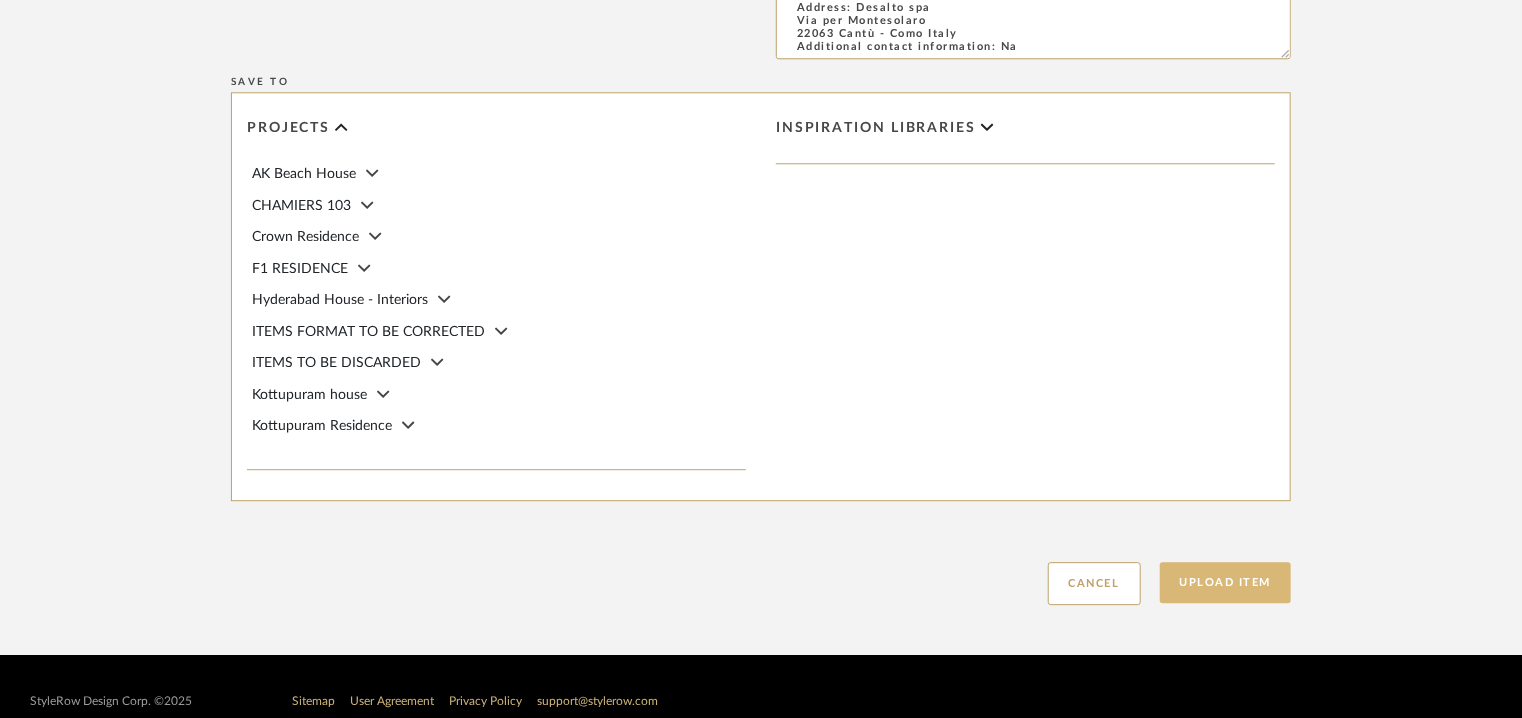 click on "Upload Item" 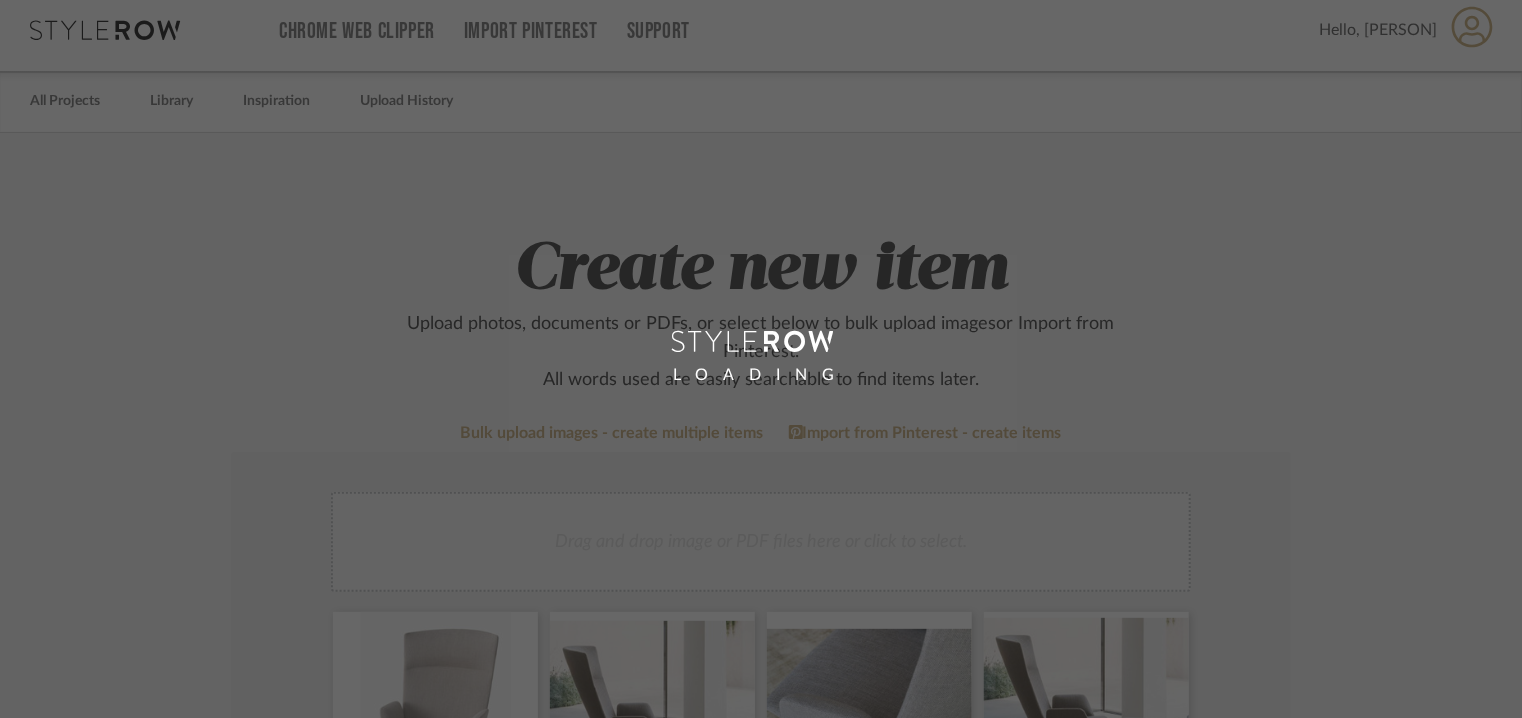 scroll, scrollTop: 0, scrollLeft: 0, axis: both 